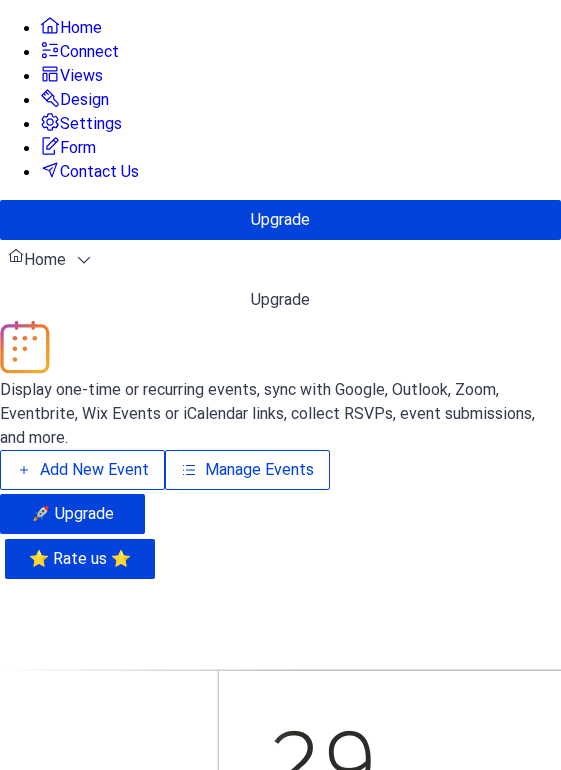 scroll, scrollTop: 0, scrollLeft: 0, axis: both 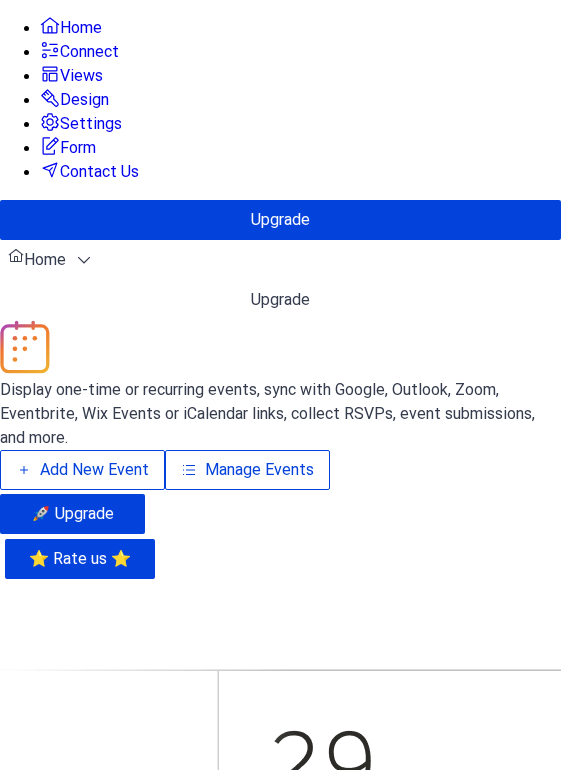 click on "Manage Events" at bounding box center (259, 470) 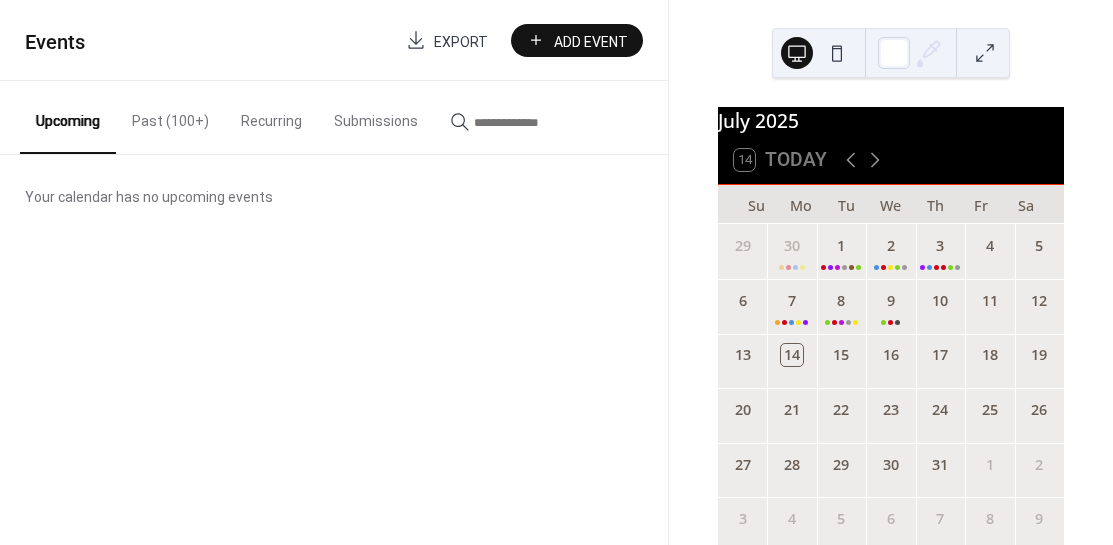 scroll, scrollTop: 0, scrollLeft: 0, axis: both 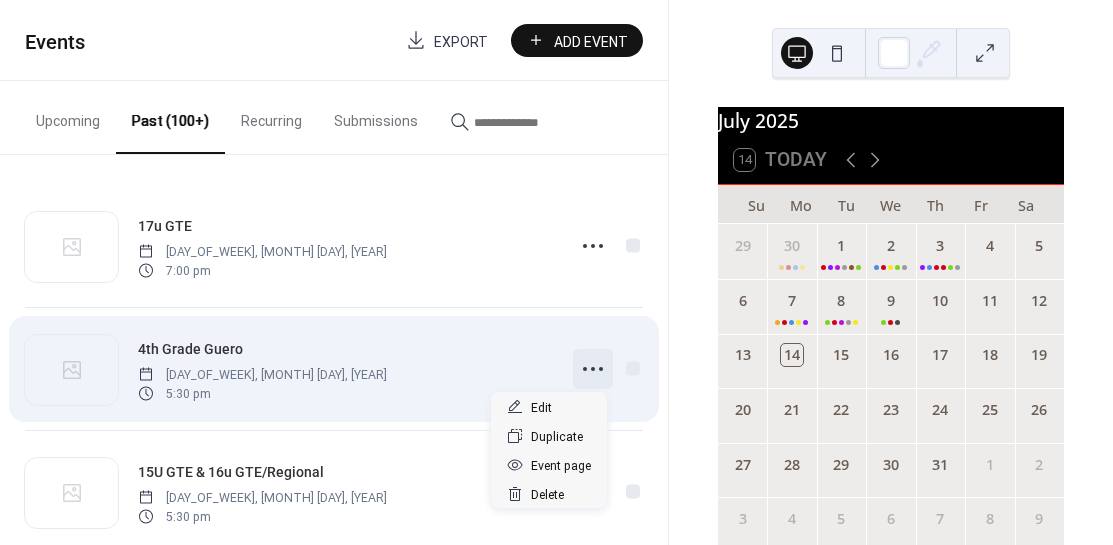 click 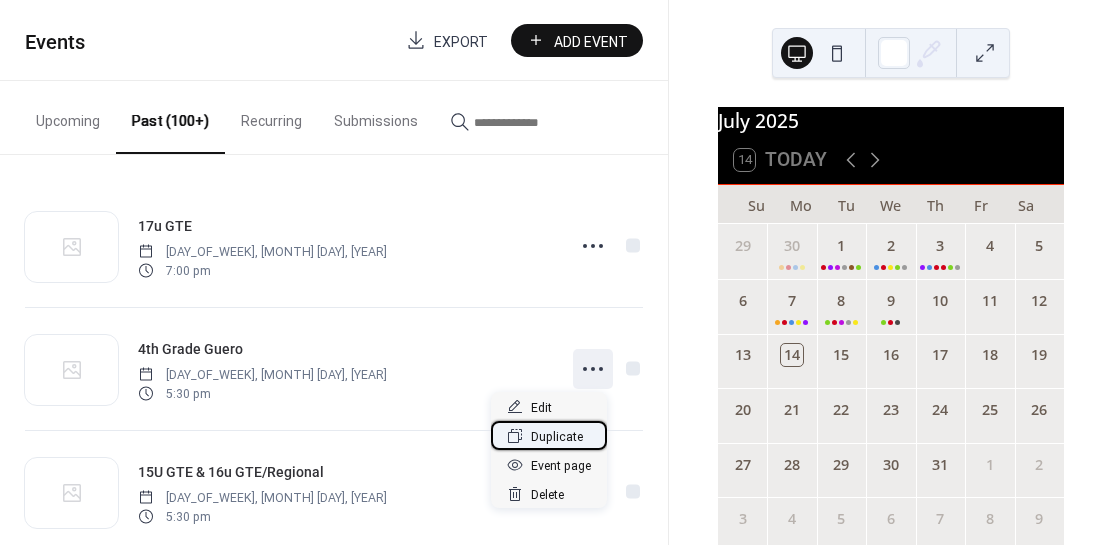 click on "Duplicate" at bounding box center [557, 437] 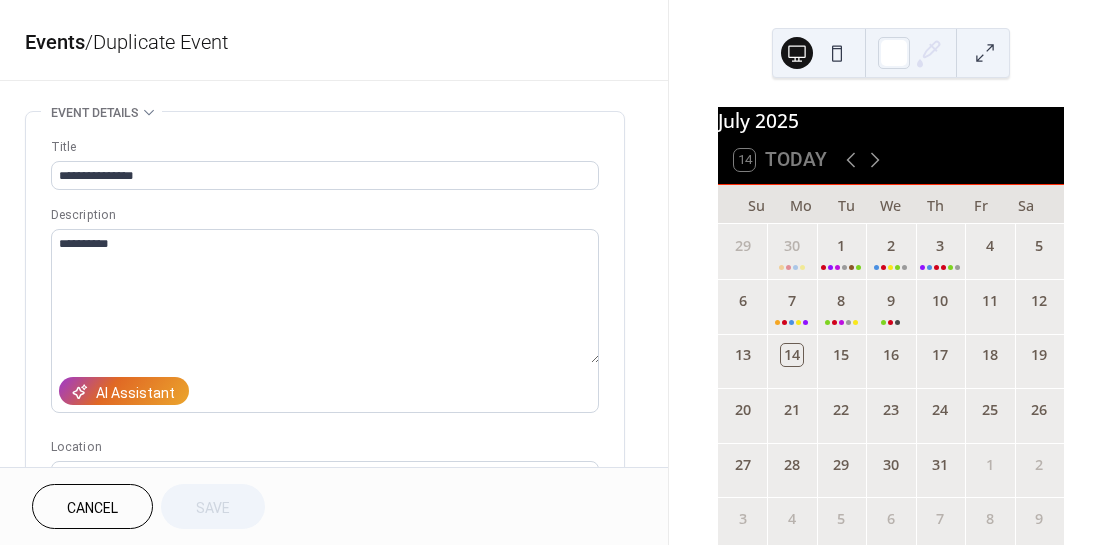 click on "**********" at bounding box center [334, 720] 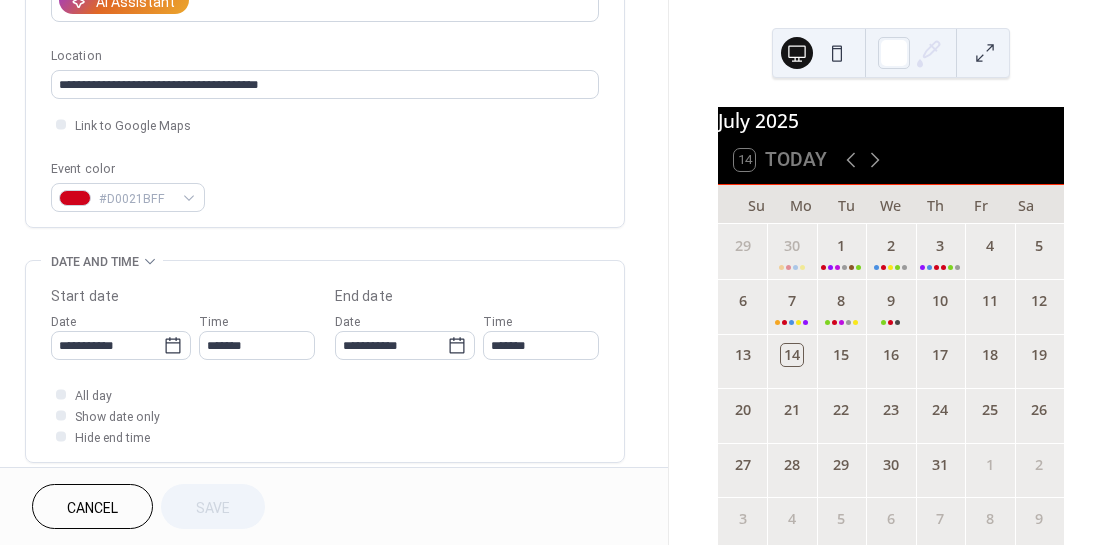 scroll, scrollTop: 400, scrollLeft: 0, axis: vertical 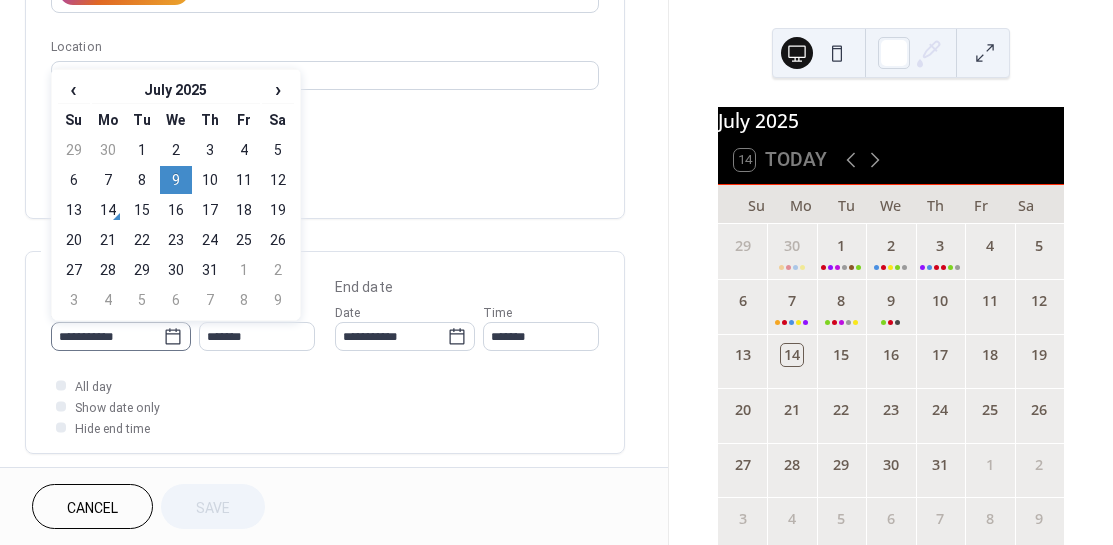 click 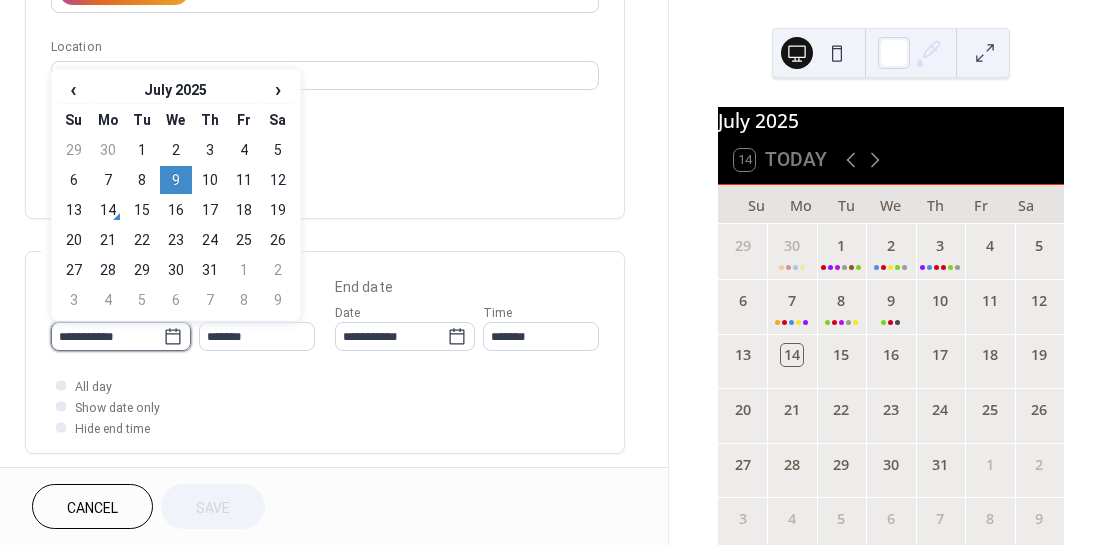 click on "**********" at bounding box center (107, 336) 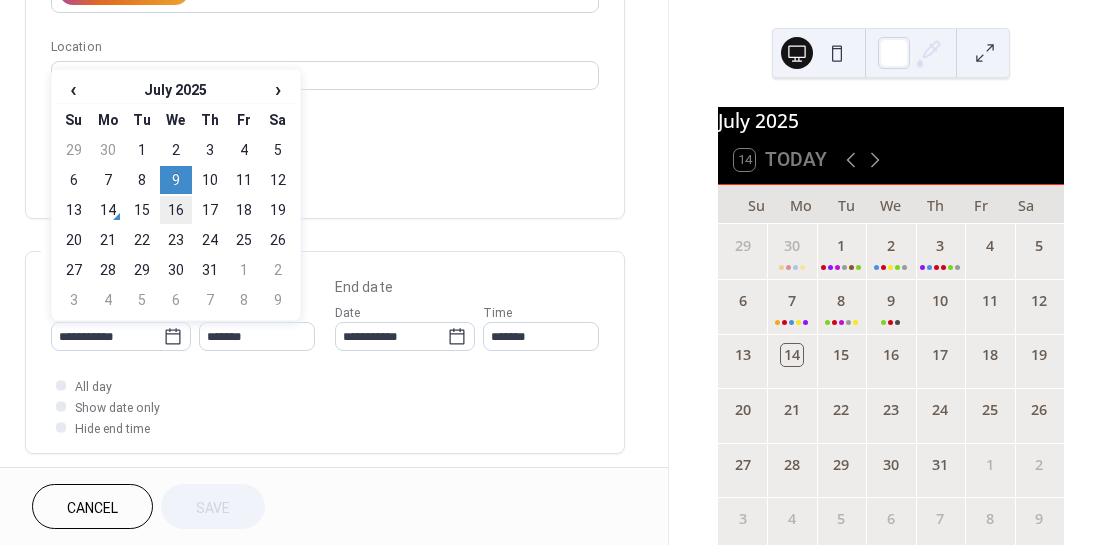 click on "16" at bounding box center [176, 210] 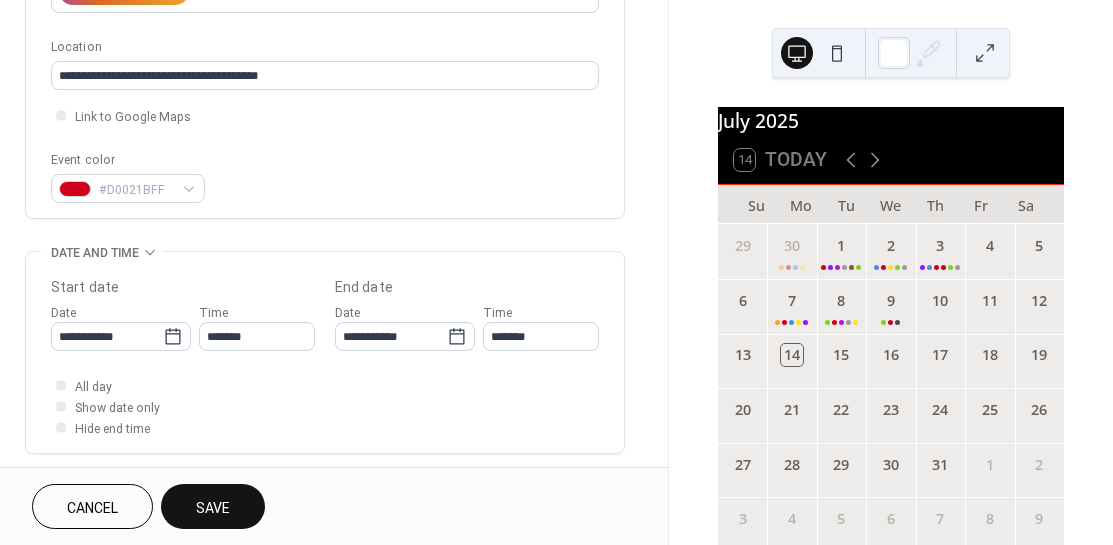 click on "Save" at bounding box center [213, 506] 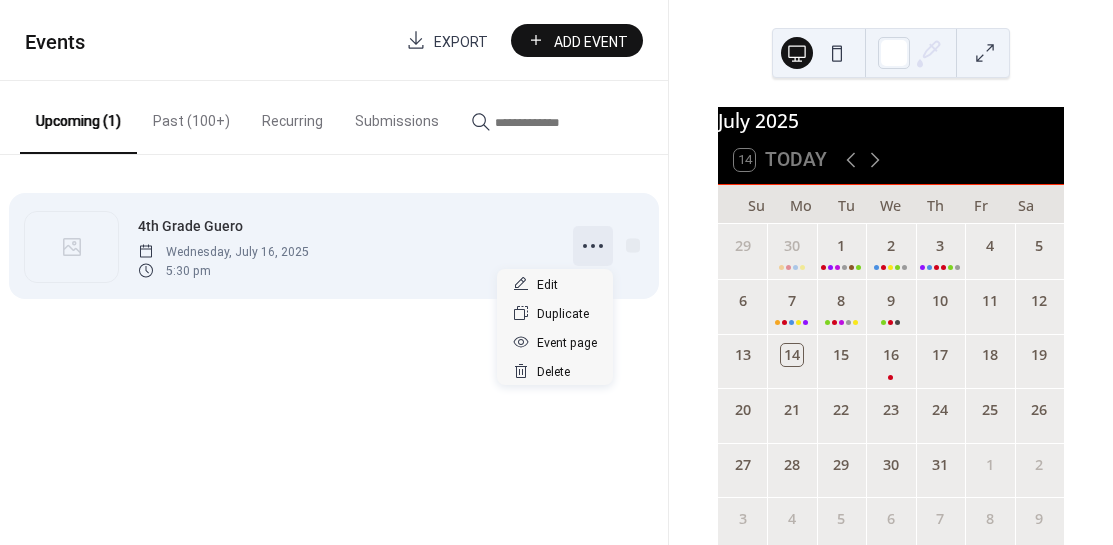 click 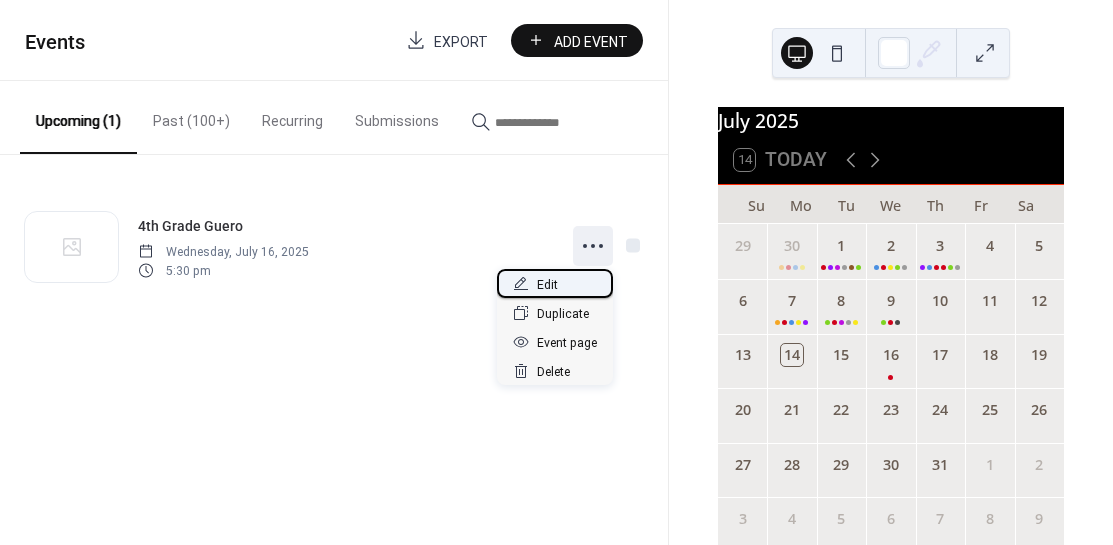 click on "Edit" at bounding box center (547, 285) 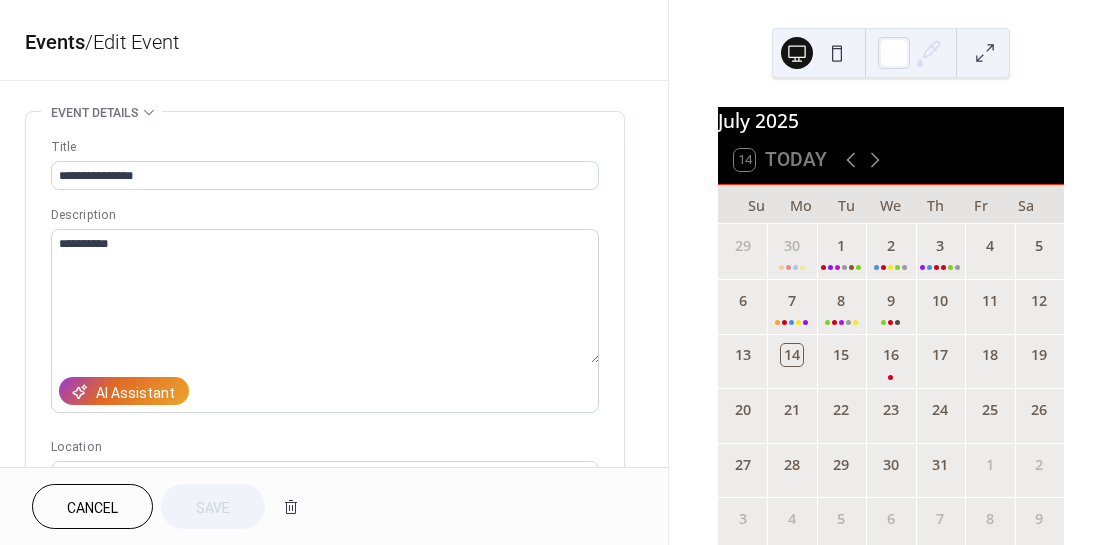 click on "**********" at bounding box center [334, 720] 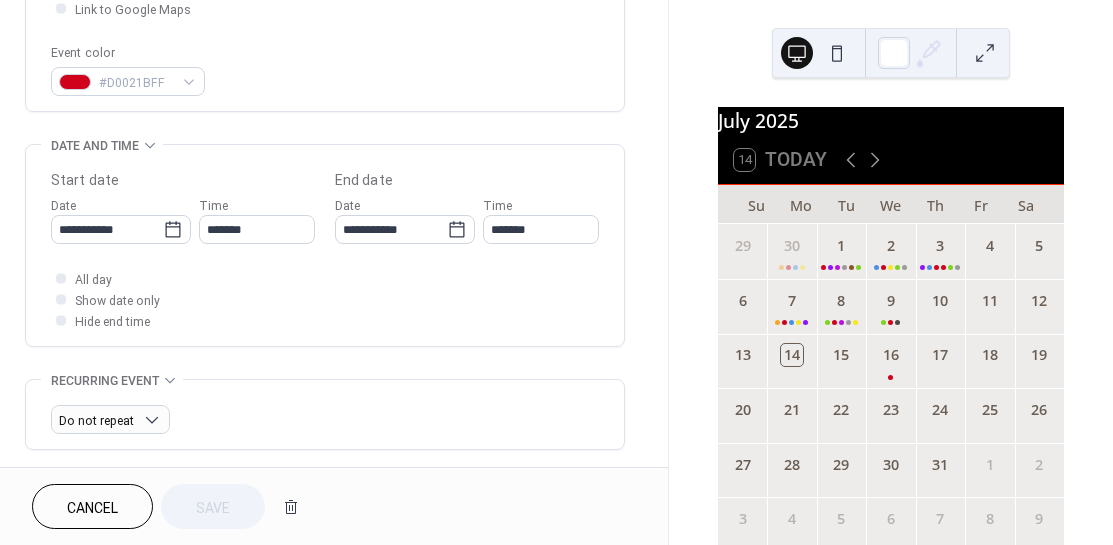 scroll, scrollTop: 520, scrollLeft: 0, axis: vertical 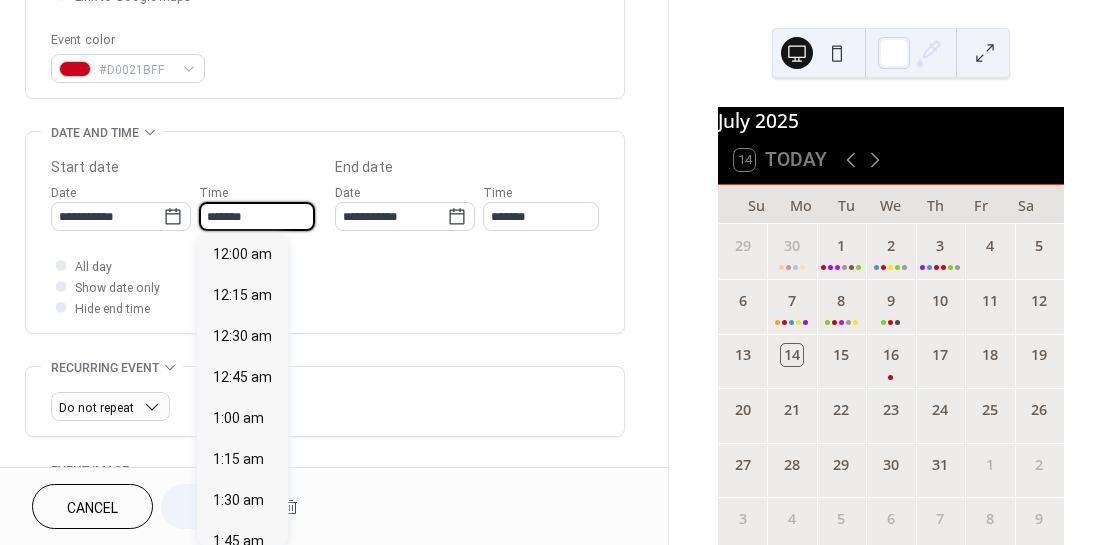 click on "*******" at bounding box center (257, 216) 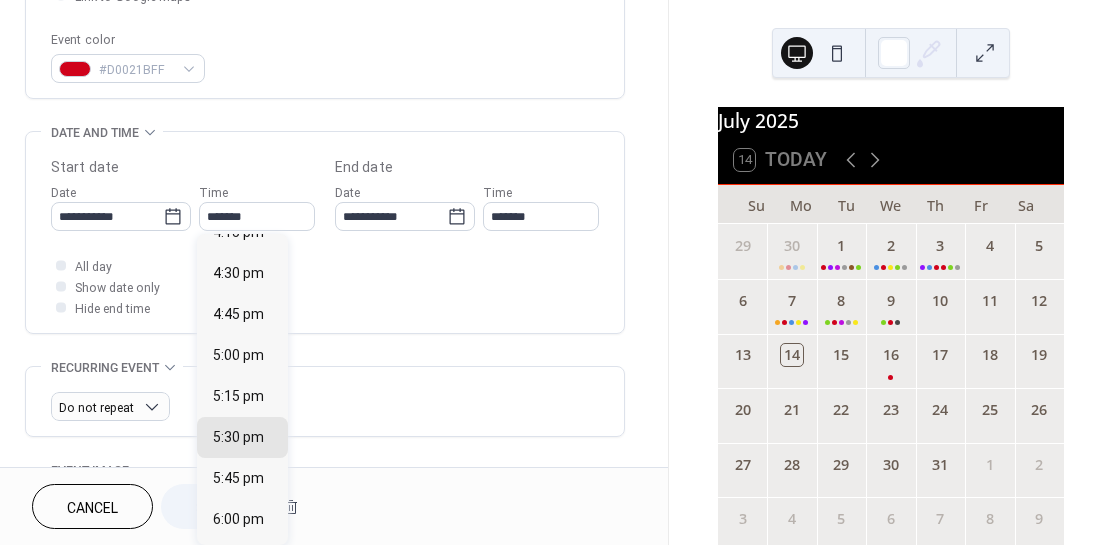 scroll, scrollTop: 2678, scrollLeft: 0, axis: vertical 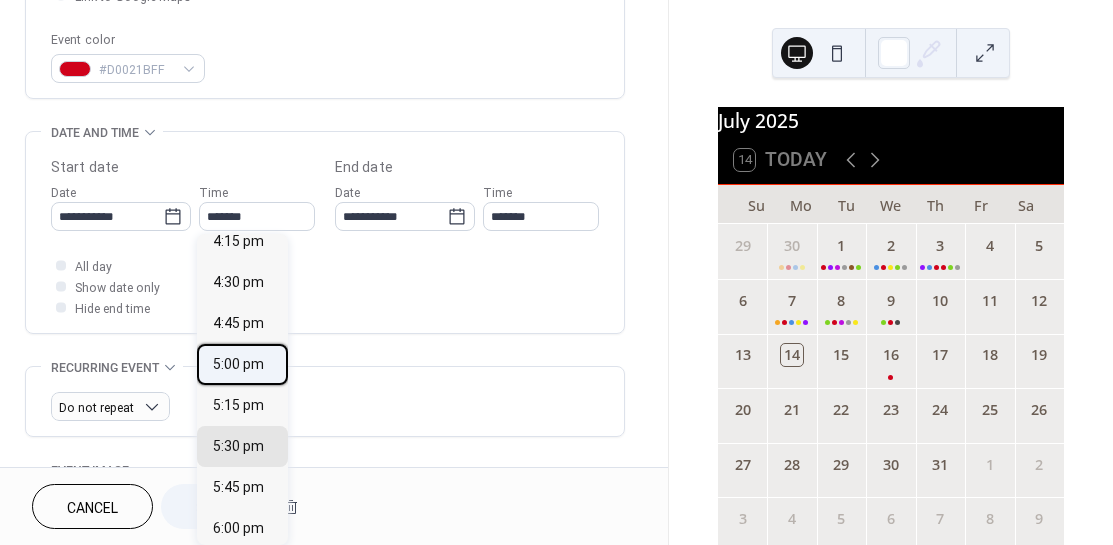 click on "5:00 pm" at bounding box center [238, 363] 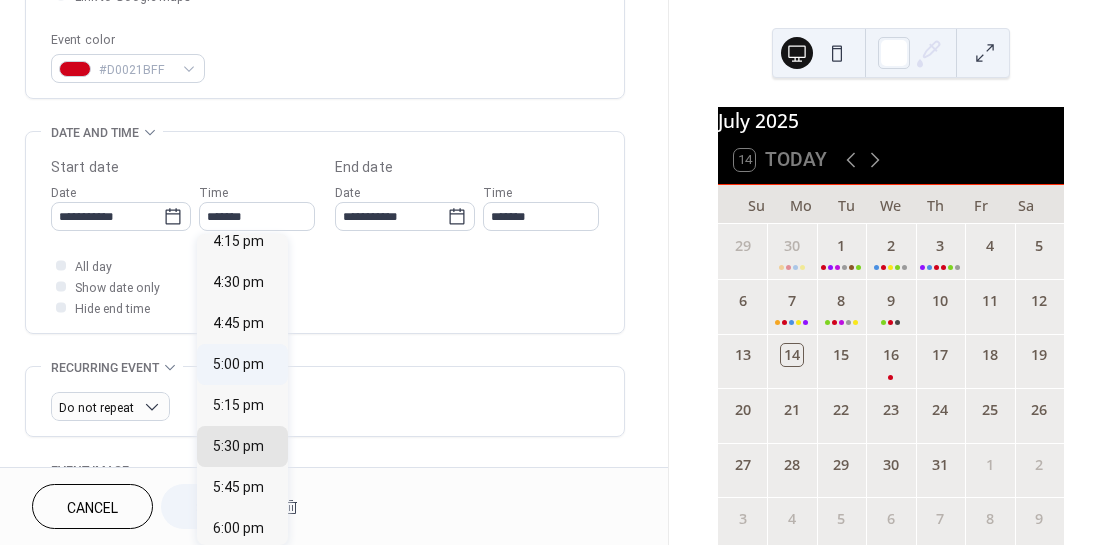 type on "*******" 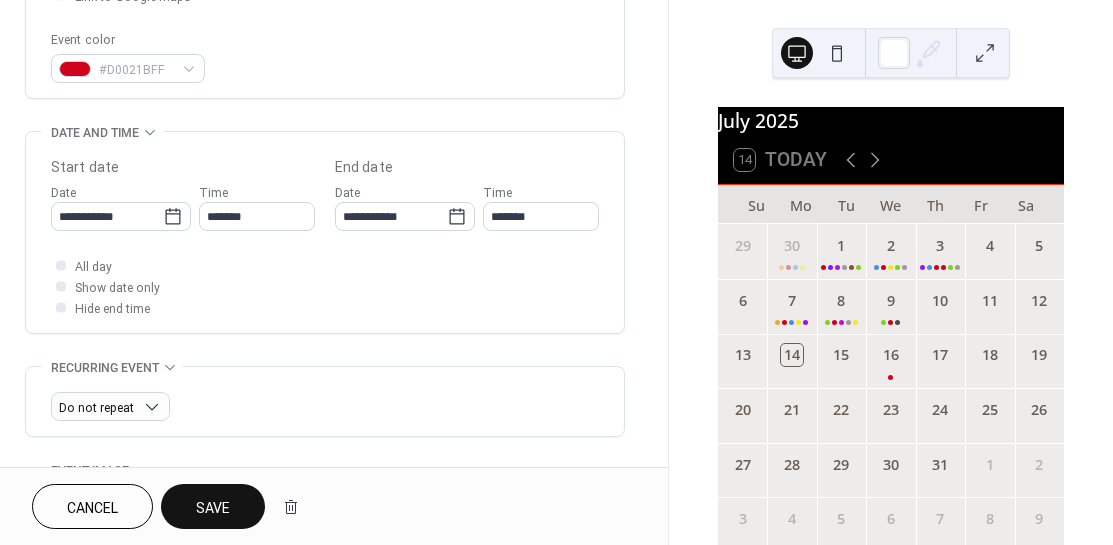 click on "Save" at bounding box center (213, 508) 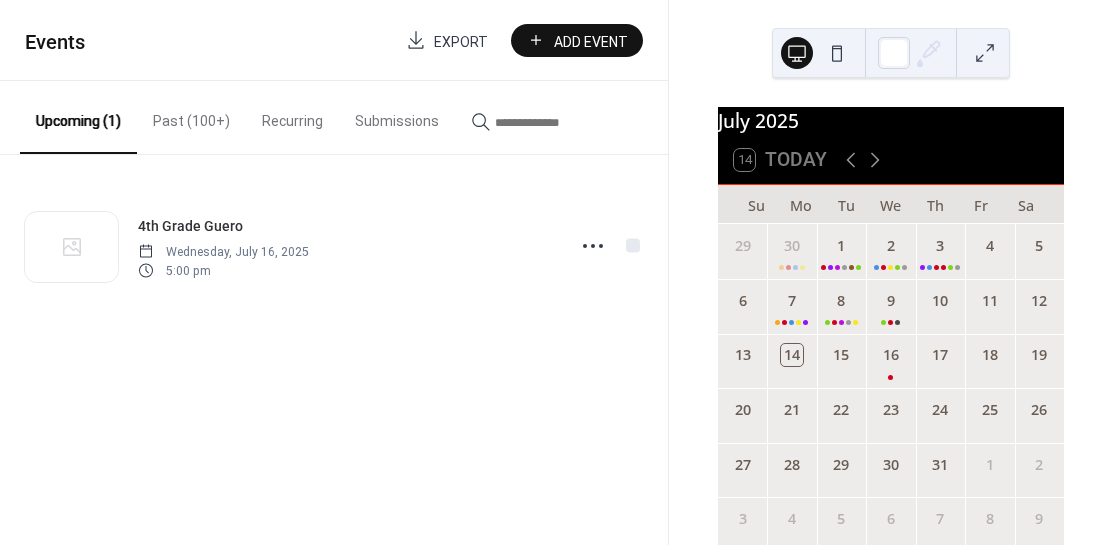 click on "Past (100+)" at bounding box center (191, 116) 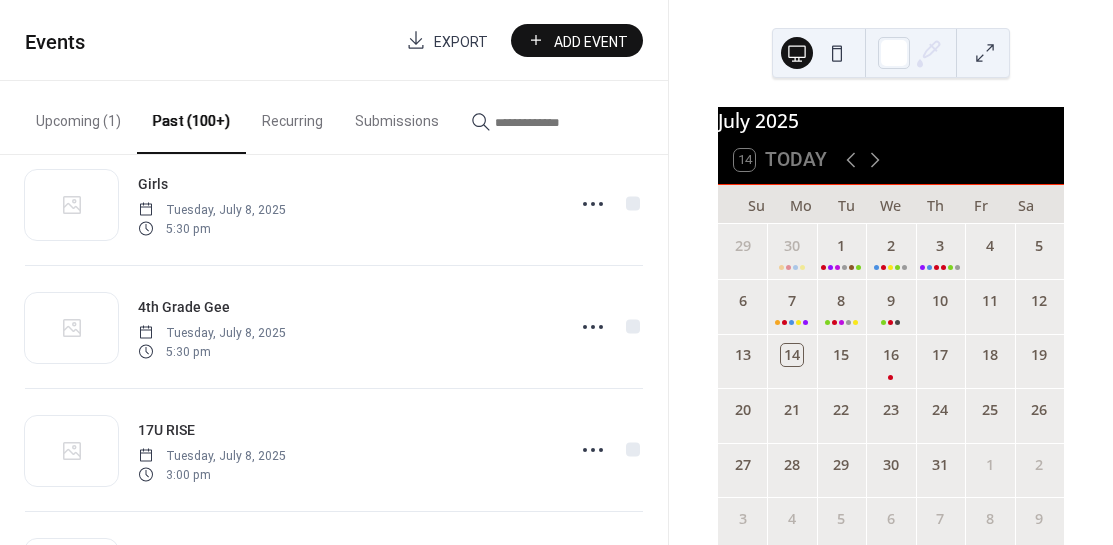 scroll, scrollTop: 720, scrollLeft: 0, axis: vertical 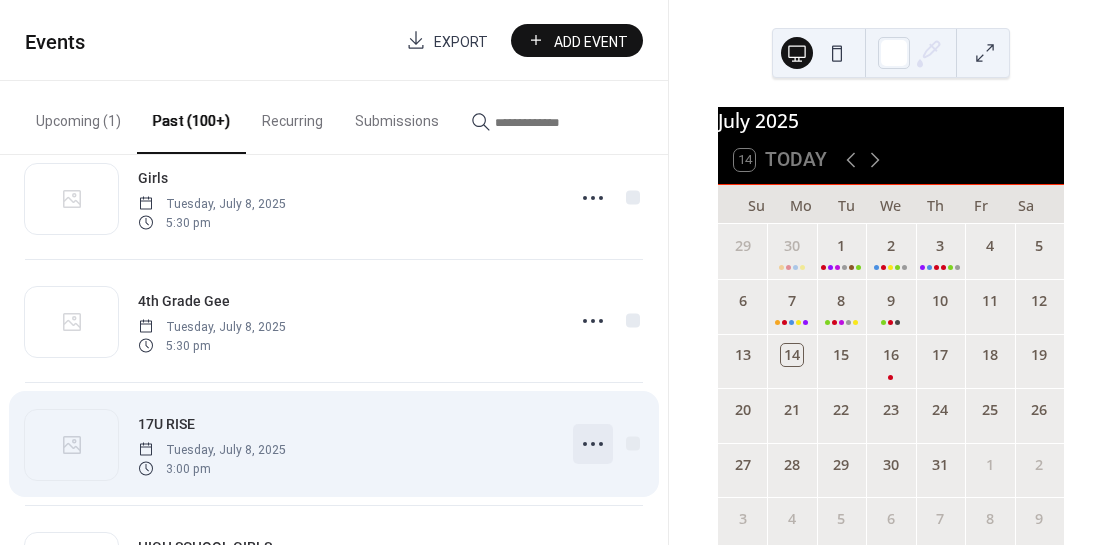 click 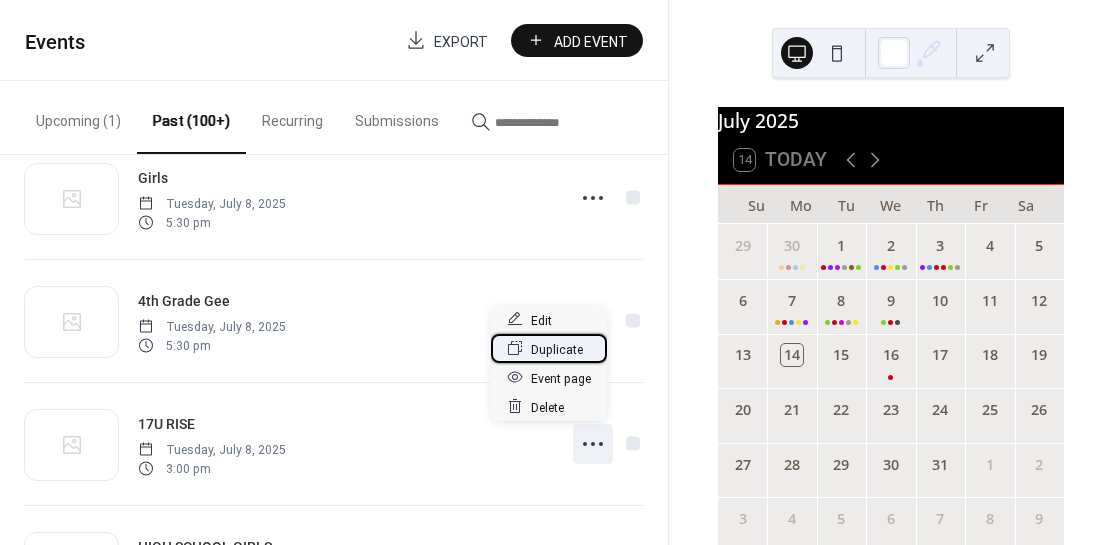 click on "Duplicate" at bounding box center (557, 349) 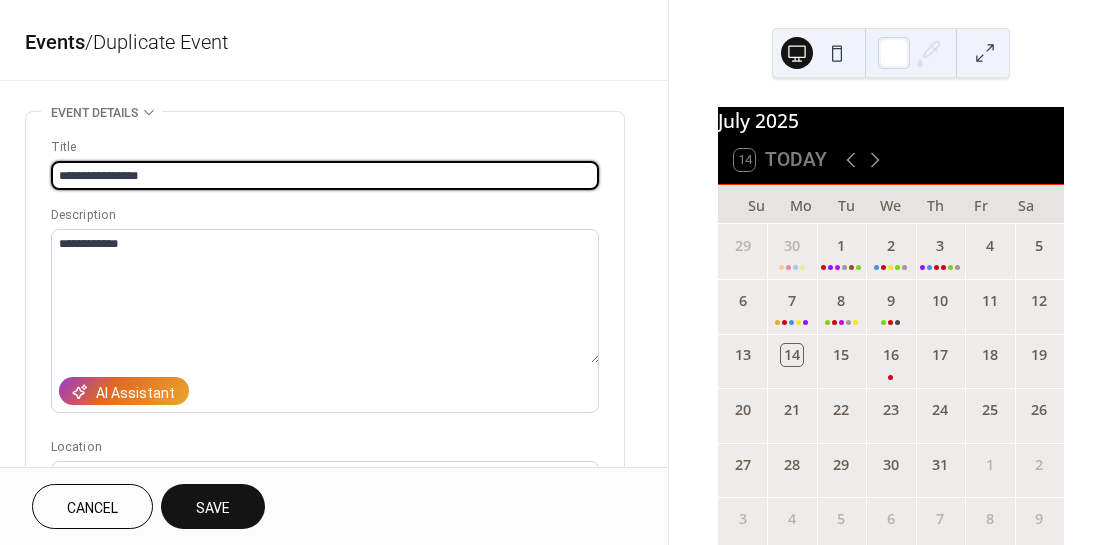 type on "**********" 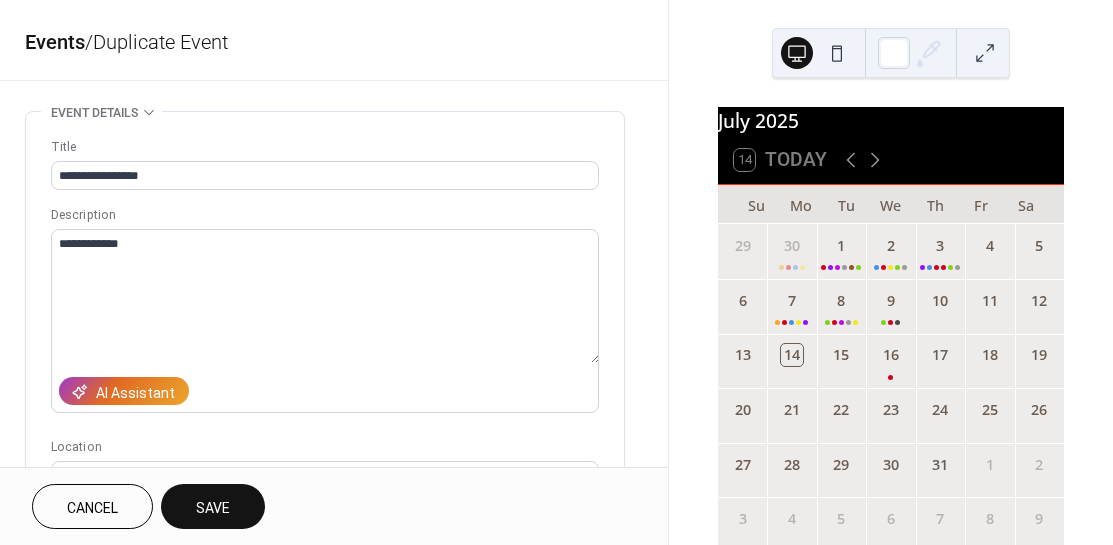 click on "**********" at bounding box center [334, 720] 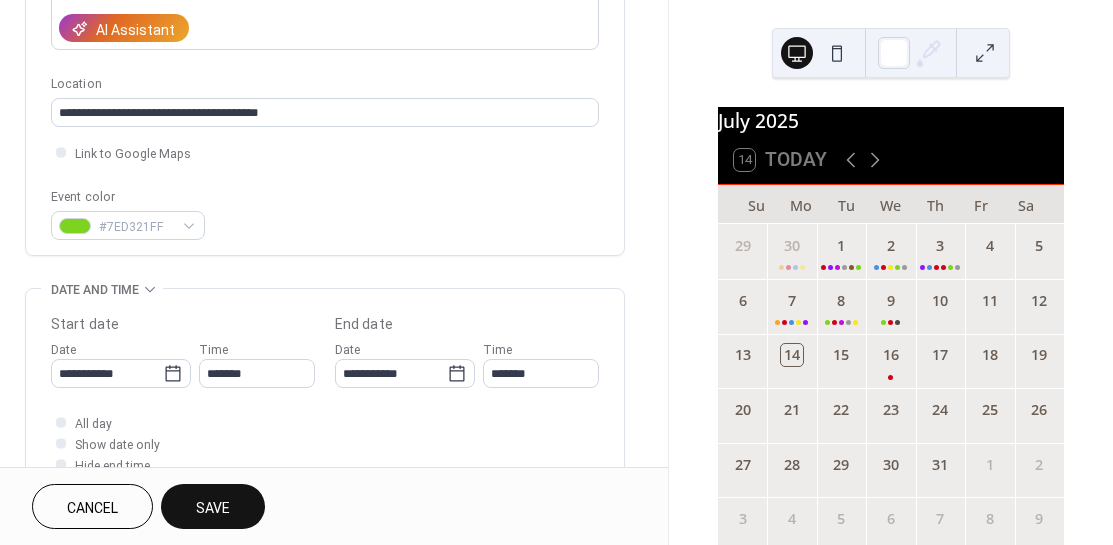 scroll, scrollTop: 400, scrollLeft: 0, axis: vertical 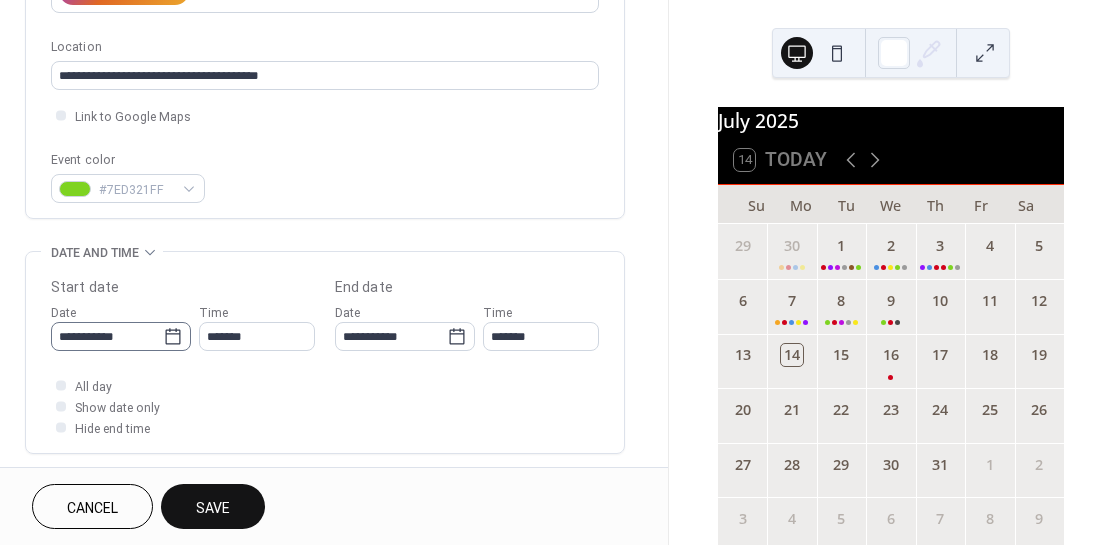 click 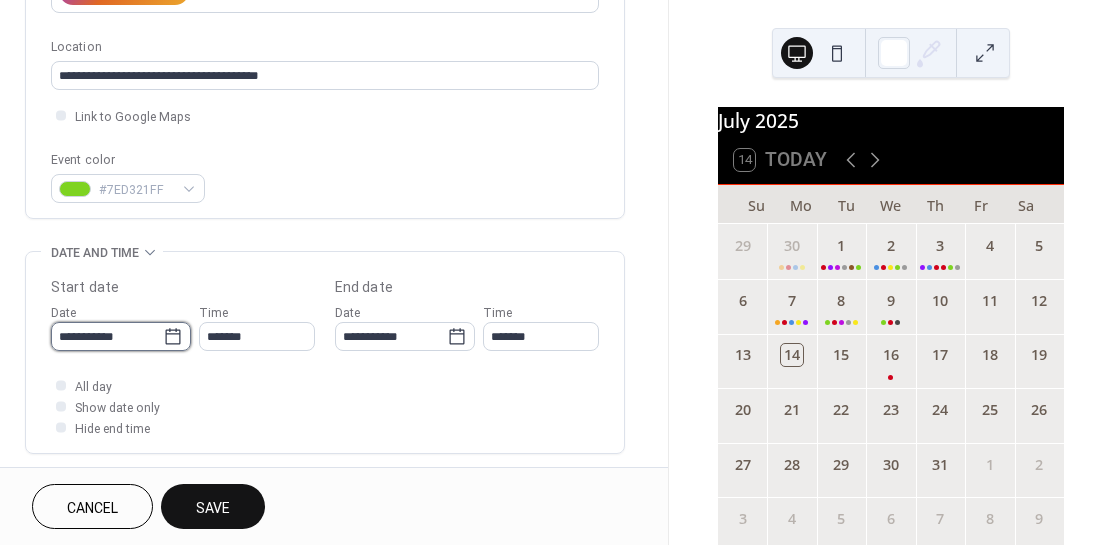 click on "**********" at bounding box center (107, 336) 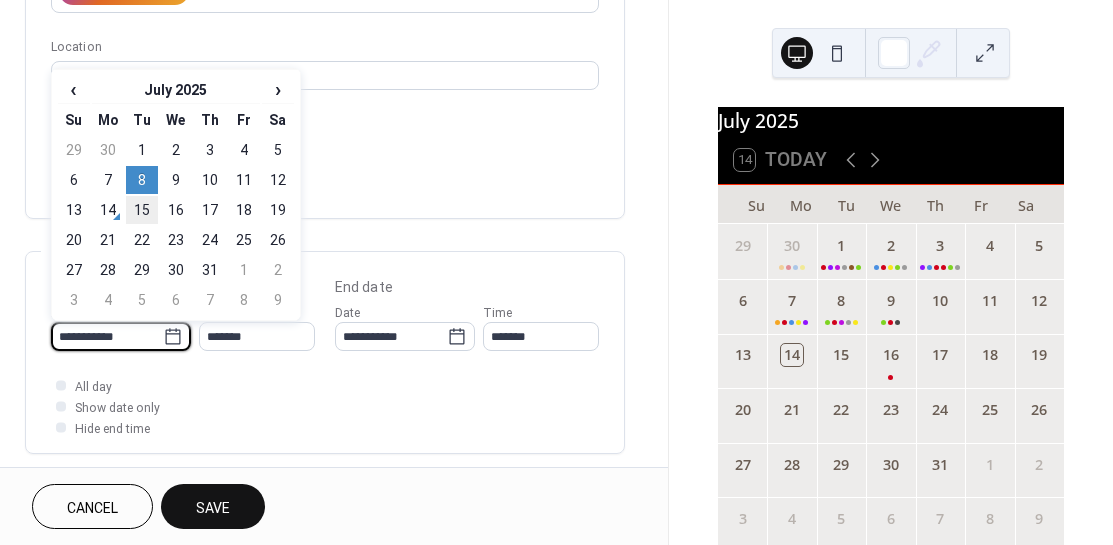 click on "15" at bounding box center [142, 210] 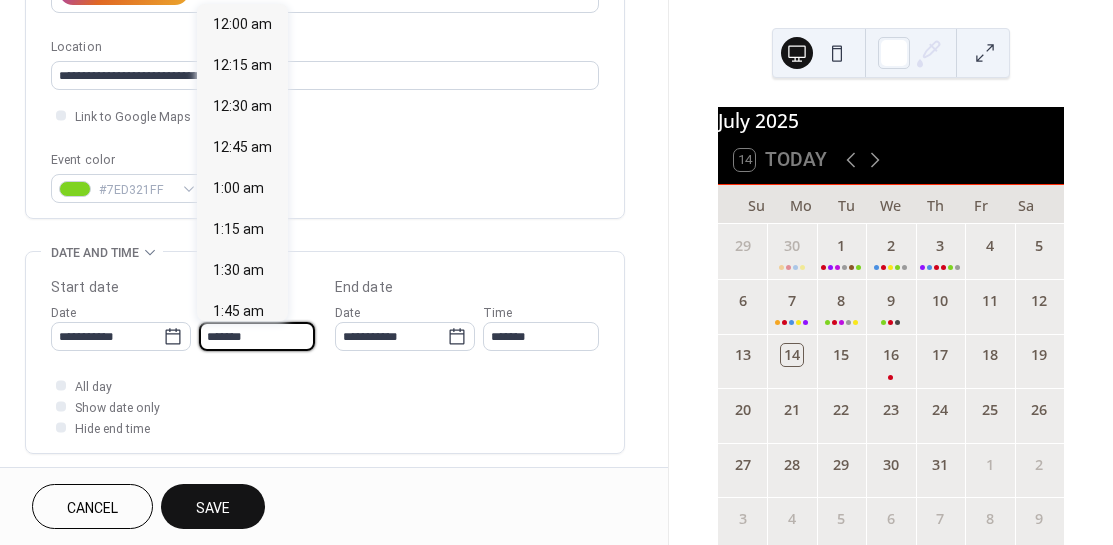 click on "*******" at bounding box center [257, 336] 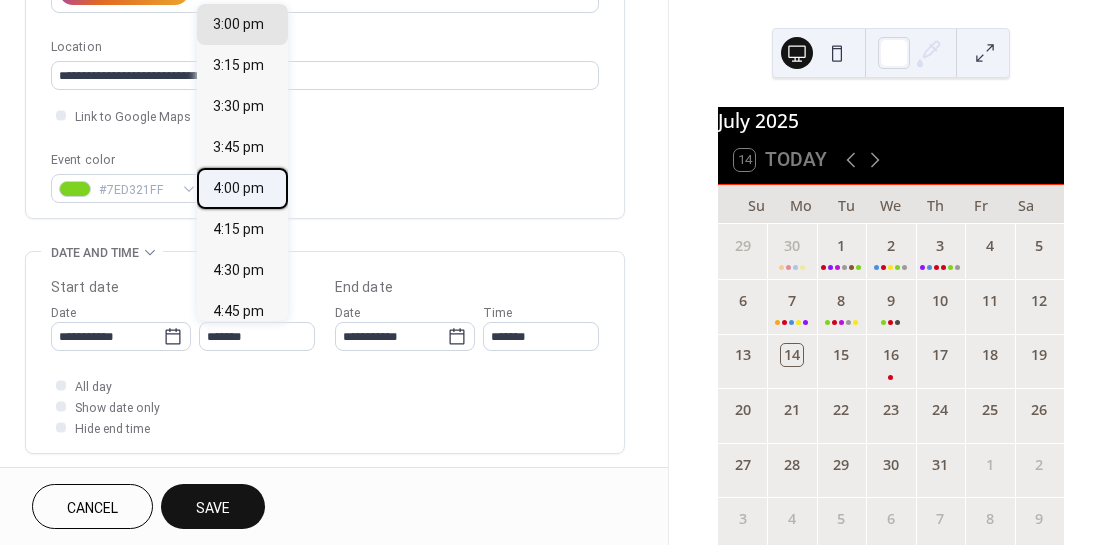 click on "4:00 pm" at bounding box center [238, 188] 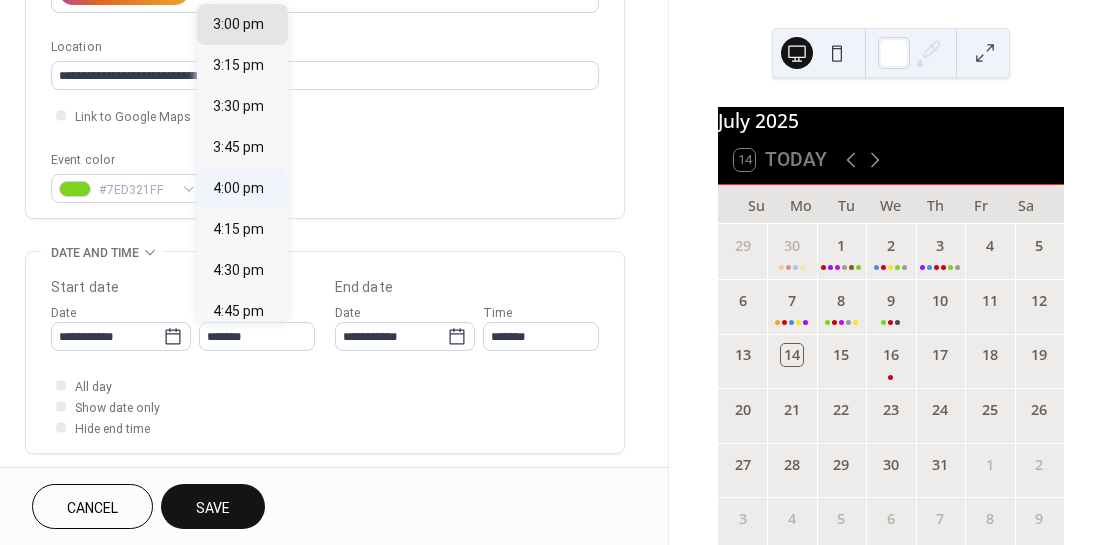 type on "*******" 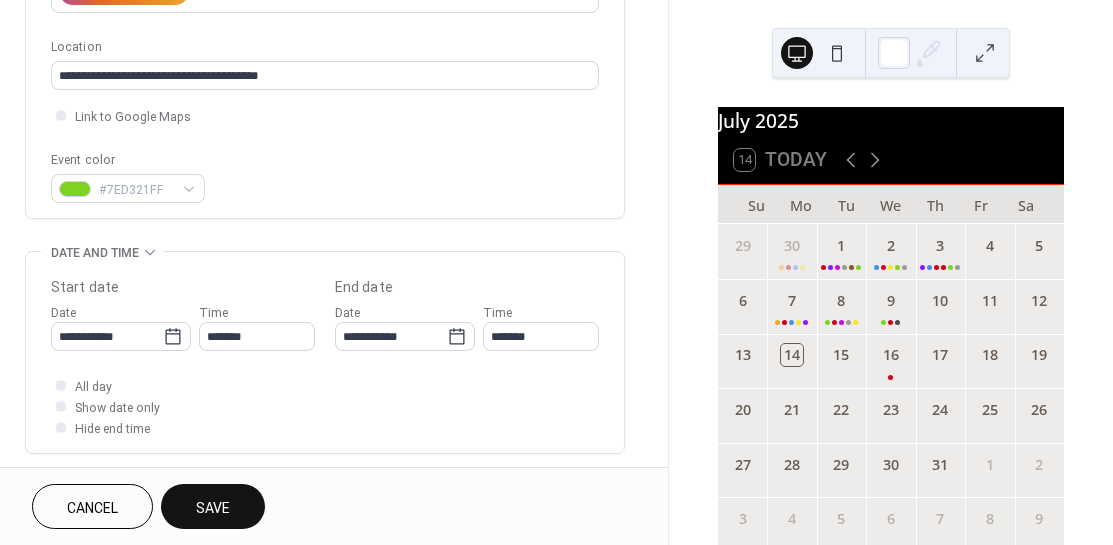 click on "Save" at bounding box center [213, 508] 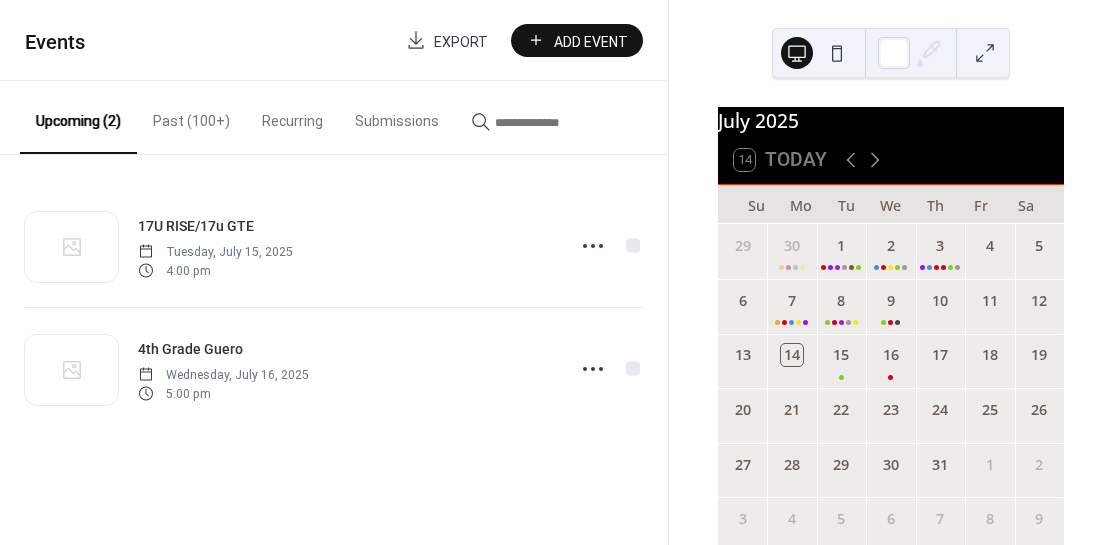click on "Past (100+)" at bounding box center (191, 116) 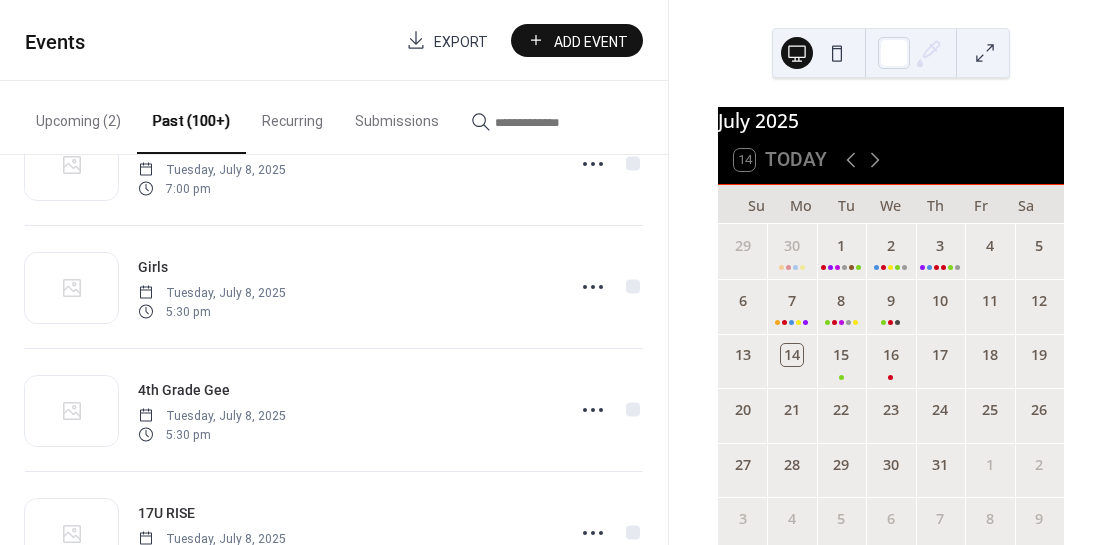 scroll, scrollTop: 580, scrollLeft: 0, axis: vertical 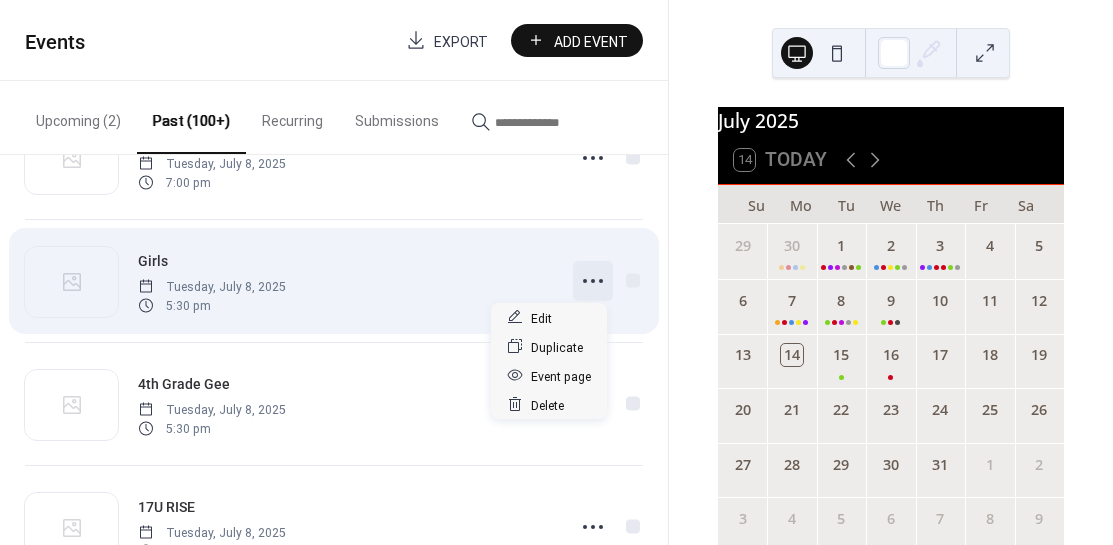 click 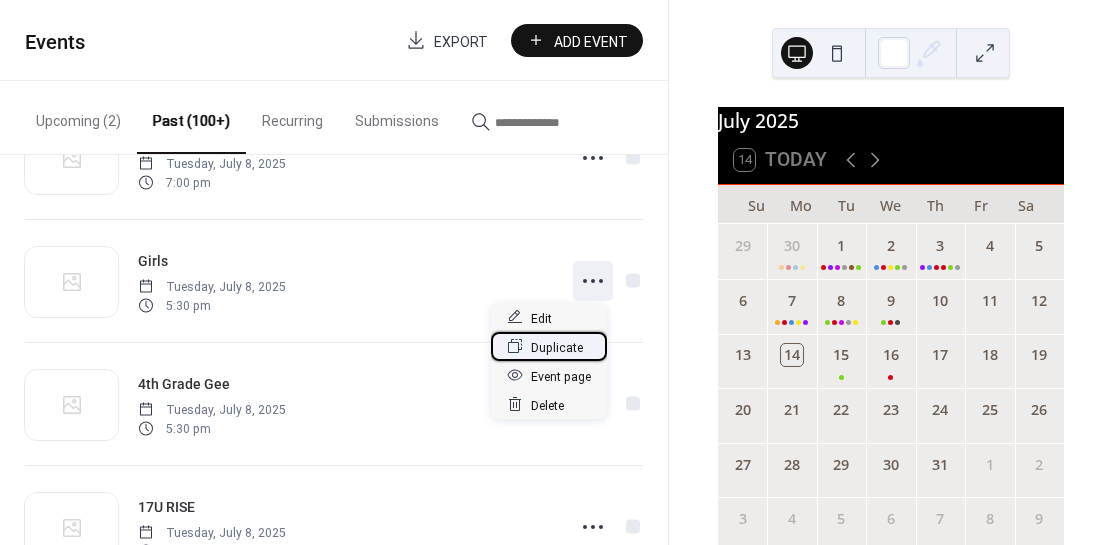 click on "Duplicate" at bounding box center [557, 347] 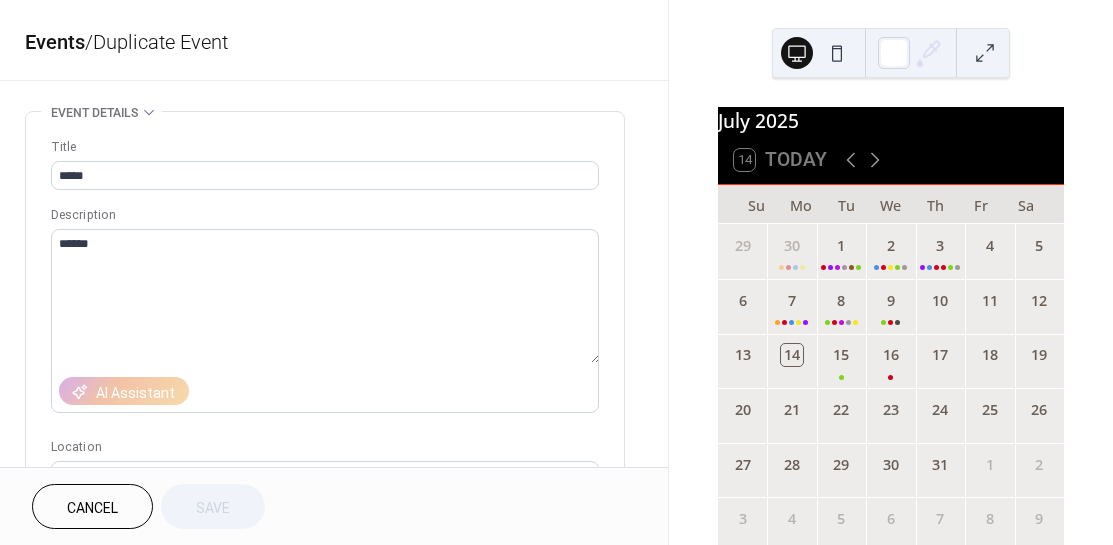 click on "**********" at bounding box center [334, 720] 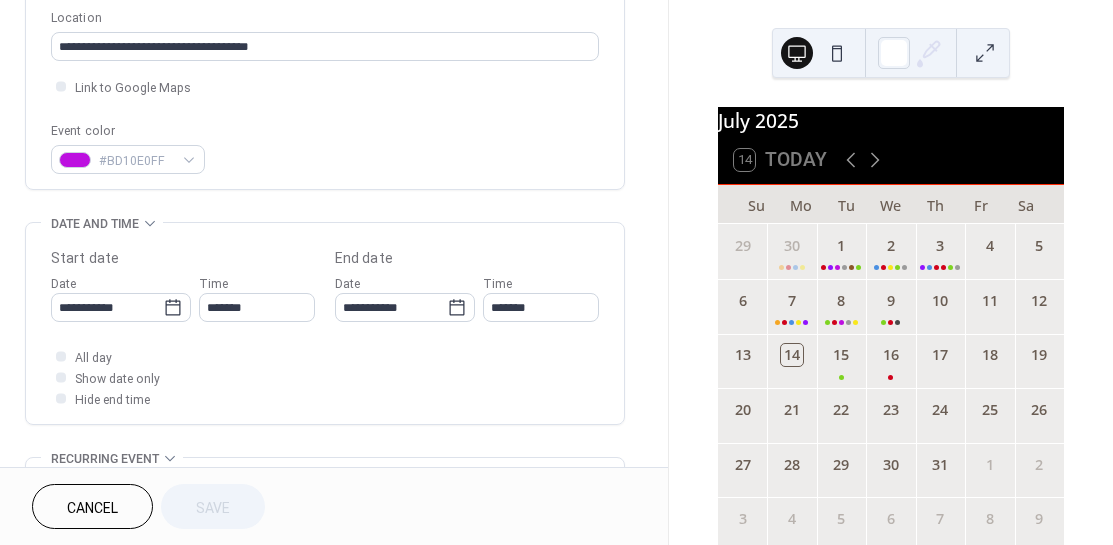 scroll, scrollTop: 400, scrollLeft: 0, axis: vertical 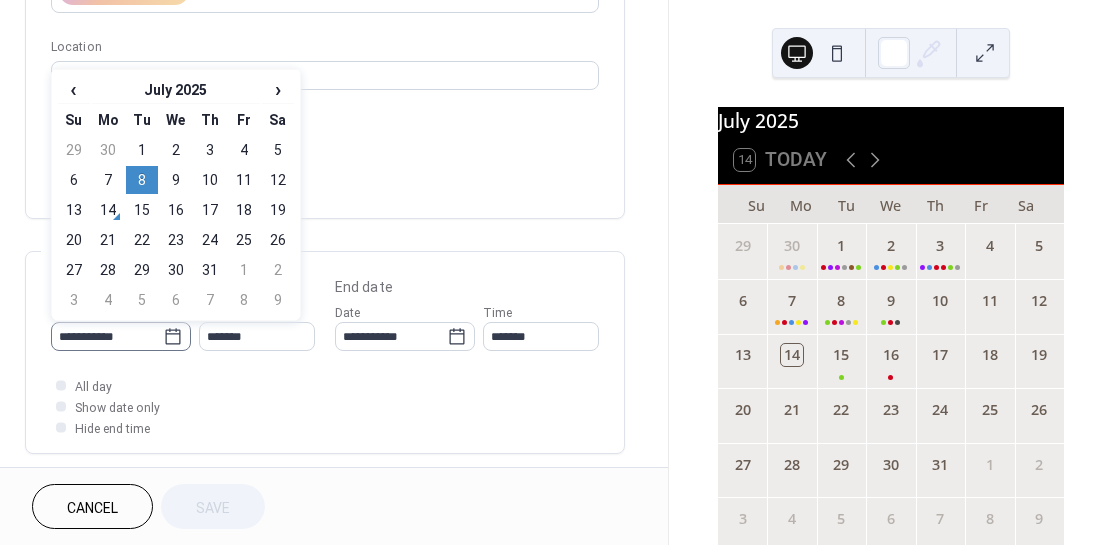 click 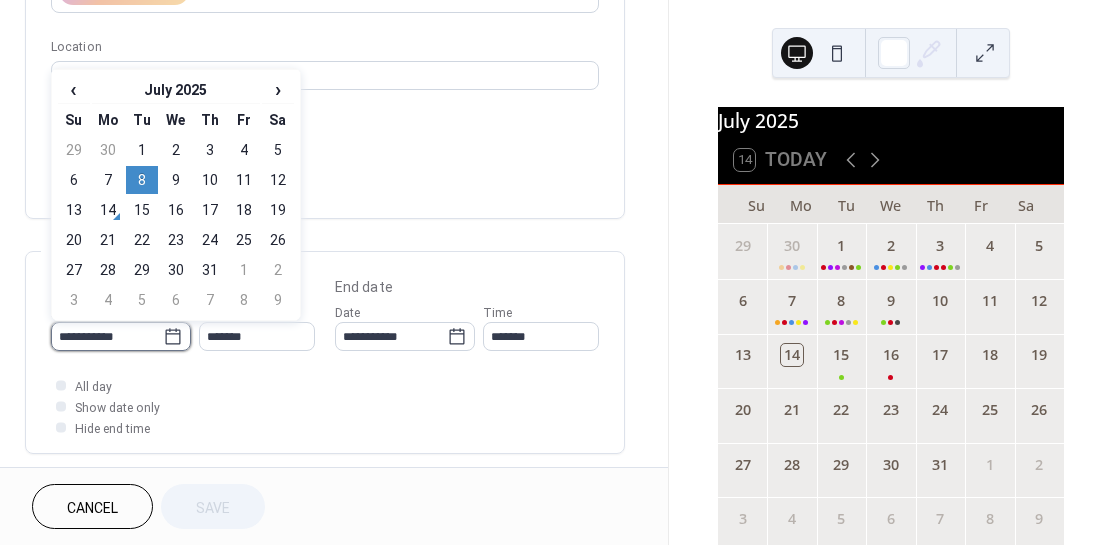 click on "**********" at bounding box center (107, 336) 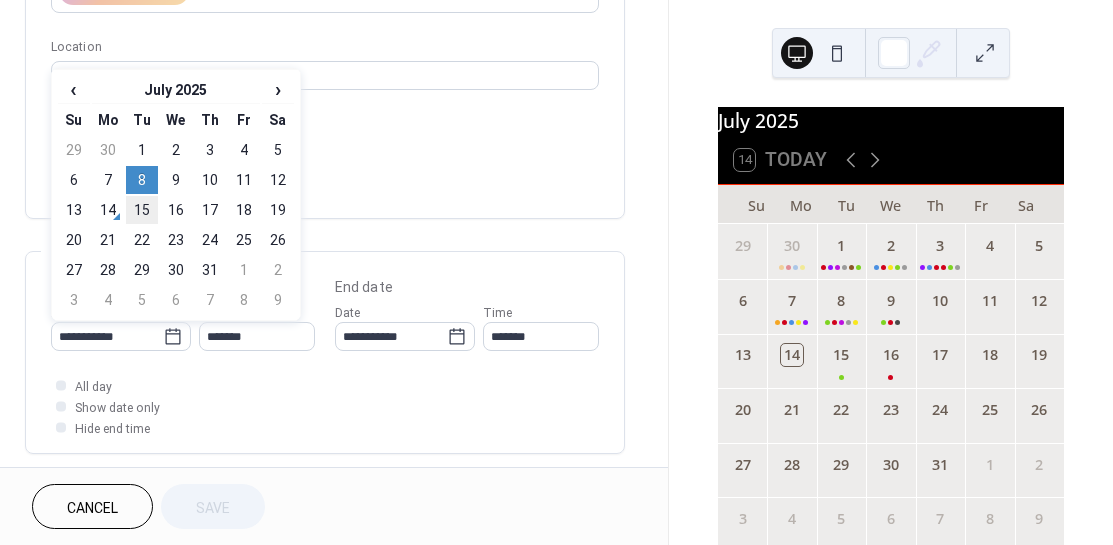 click on "15" at bounding box center [142, 210] 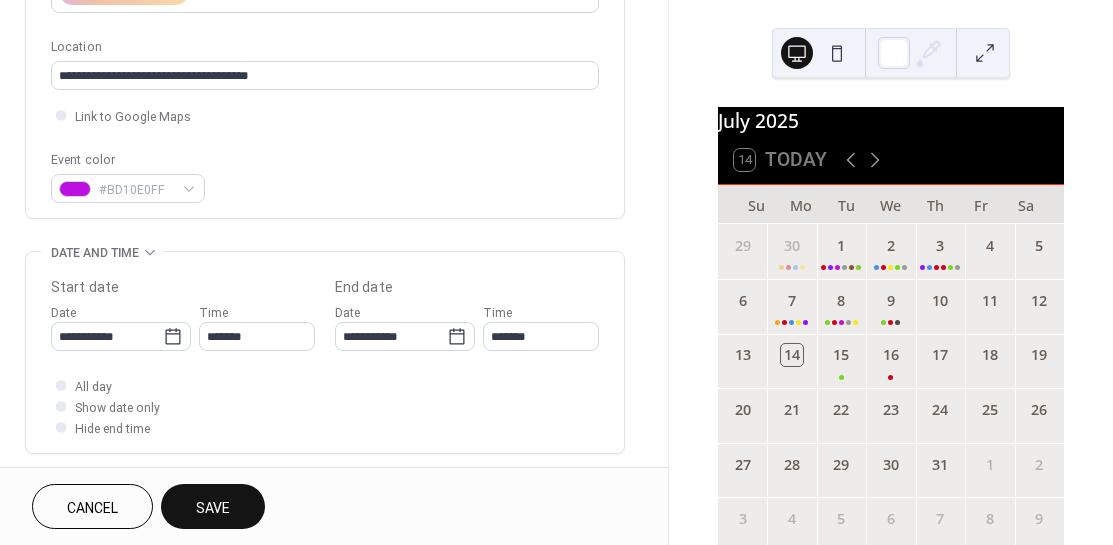 click on "Save" at bounding box center [213, 508] 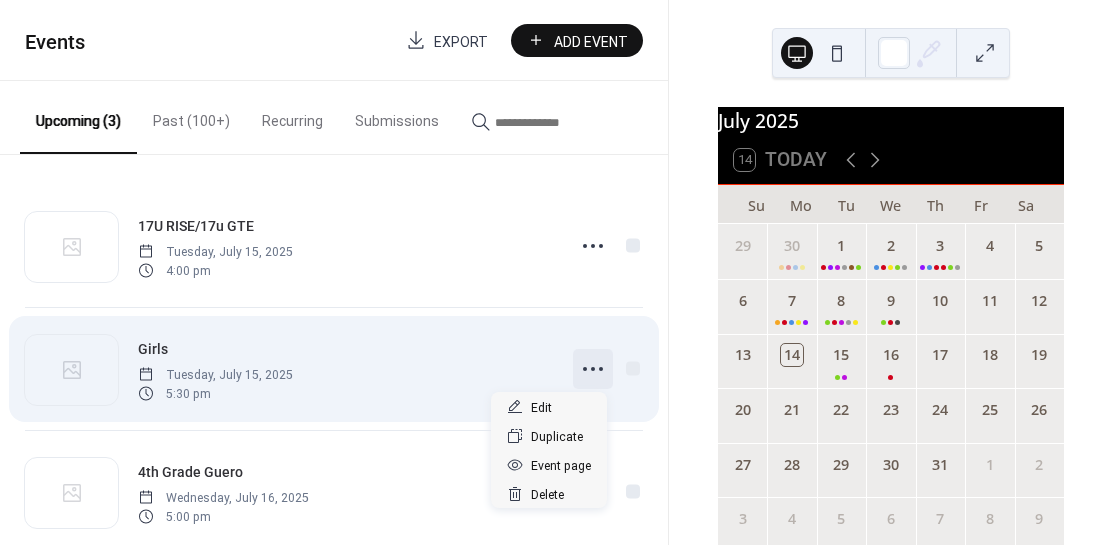 click 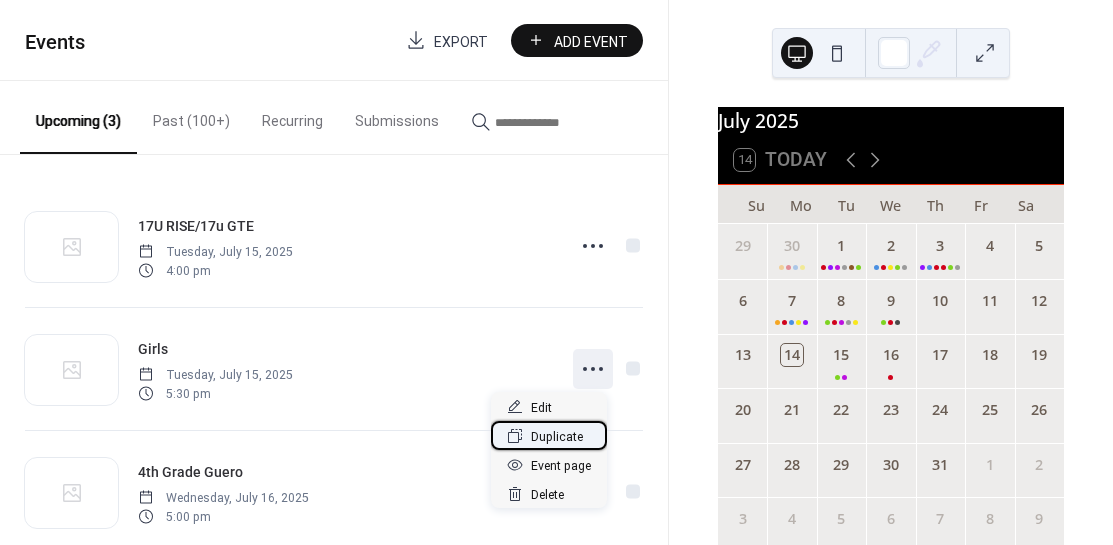 click on "Duplicate" at bounding box center (557, 437) 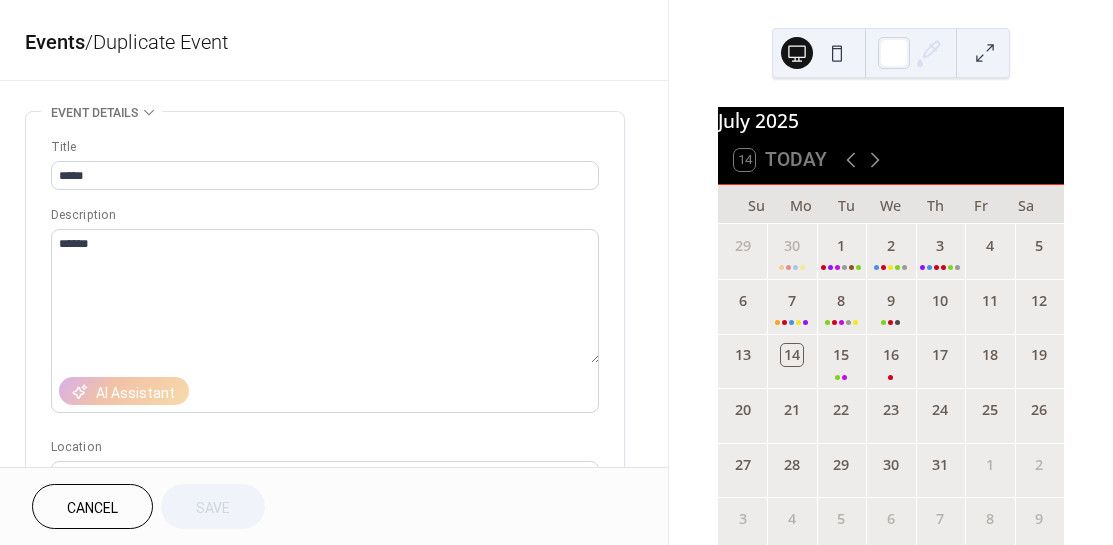 click on "**********" at bounding box center [334, 720] 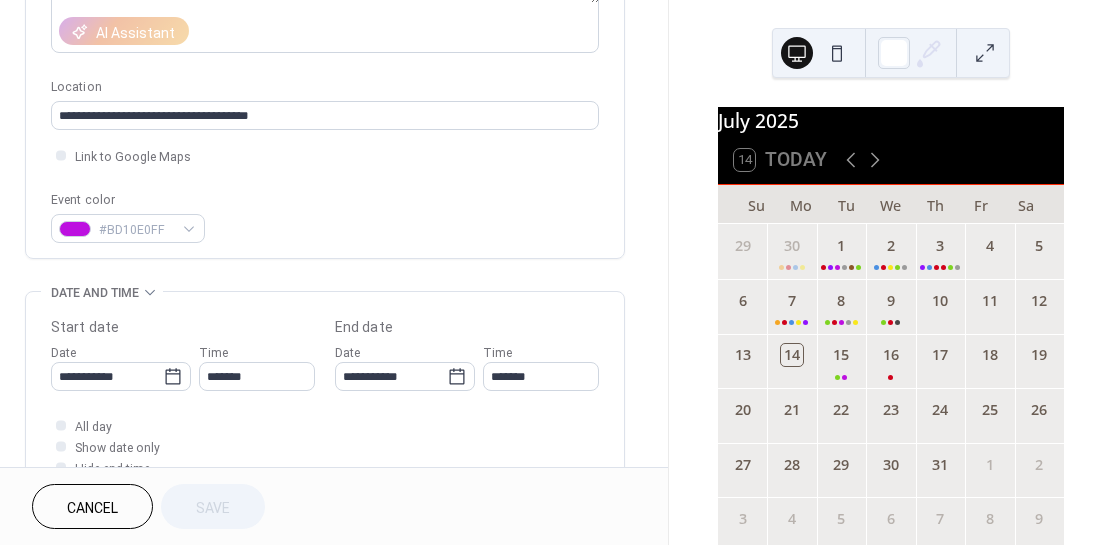 scroll, scrollTop: 400, scrollLeft: 0, axis: vertical 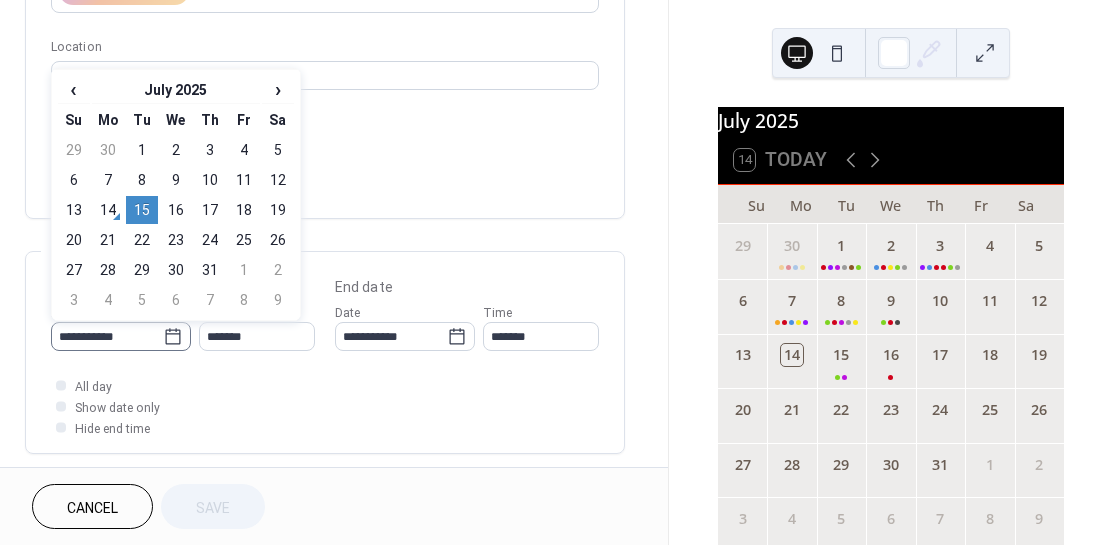 click 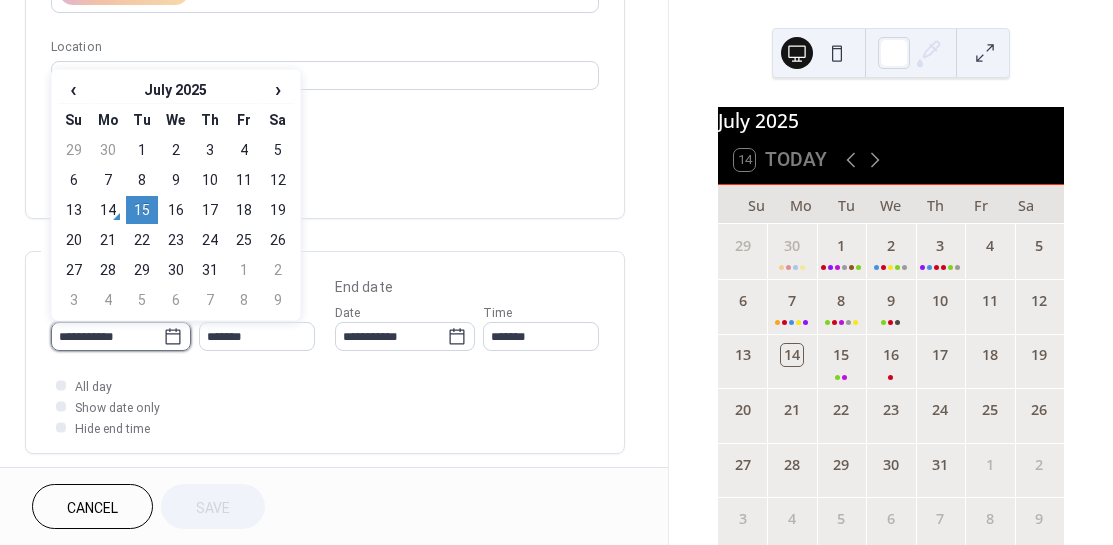 click on "**********" at bounding box center [107, 336] 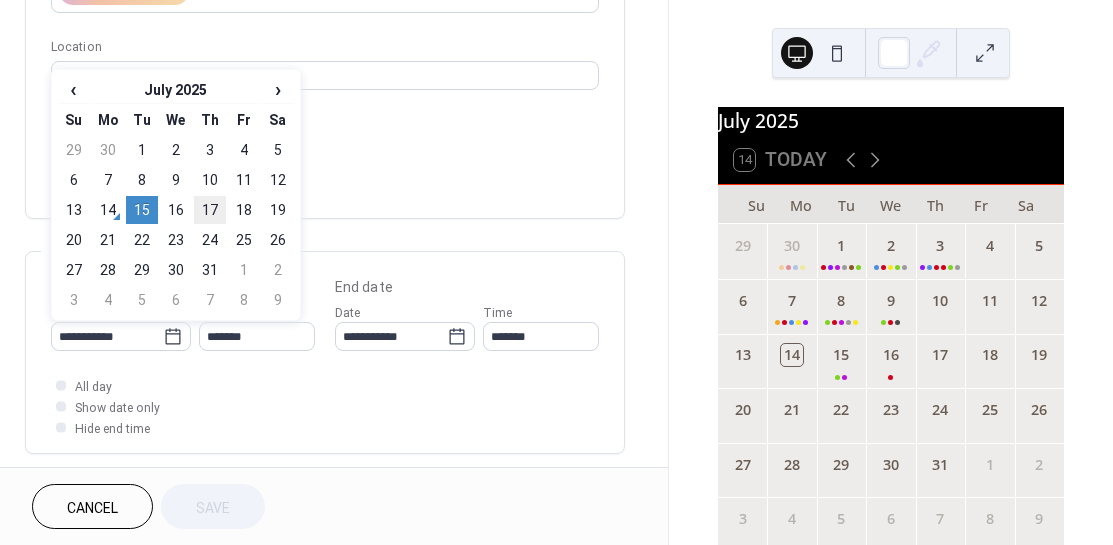 click on "17" at bounding box center [210, 210] 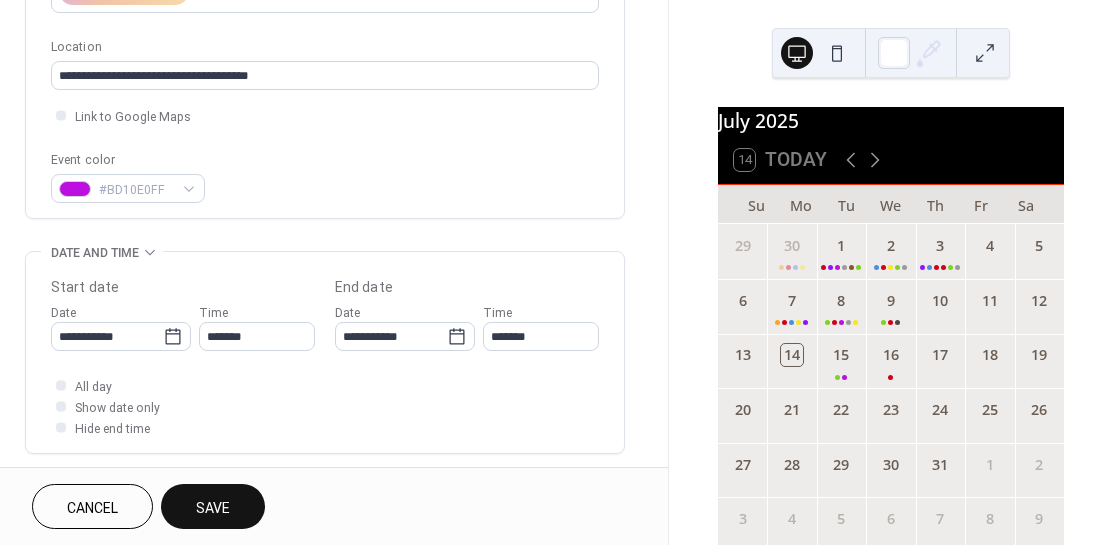 click on "Save" at bounding box center (213, 508) 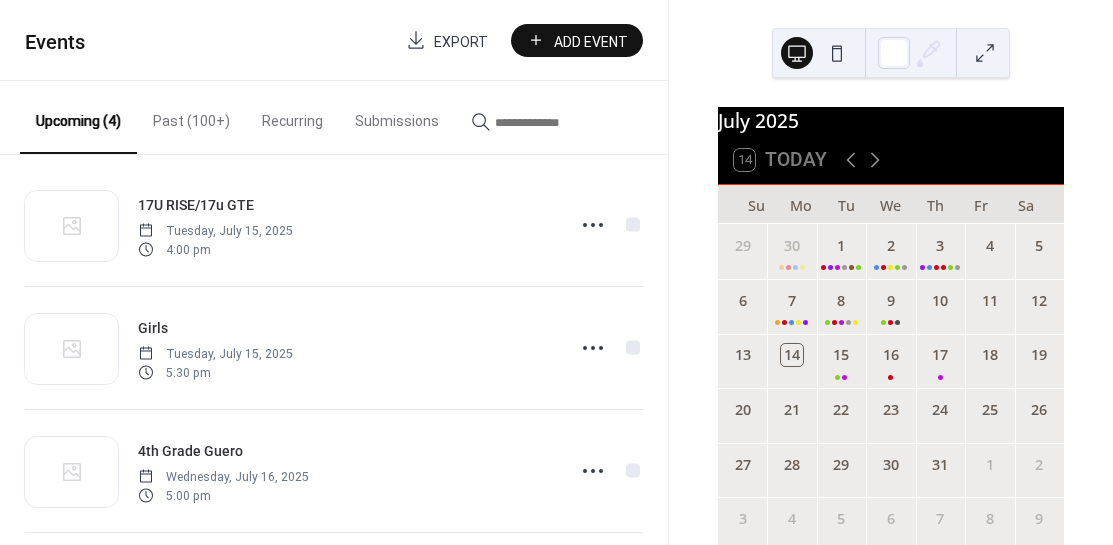 scroll, scrollTop: 0, scrollLeft: 0, axis: both 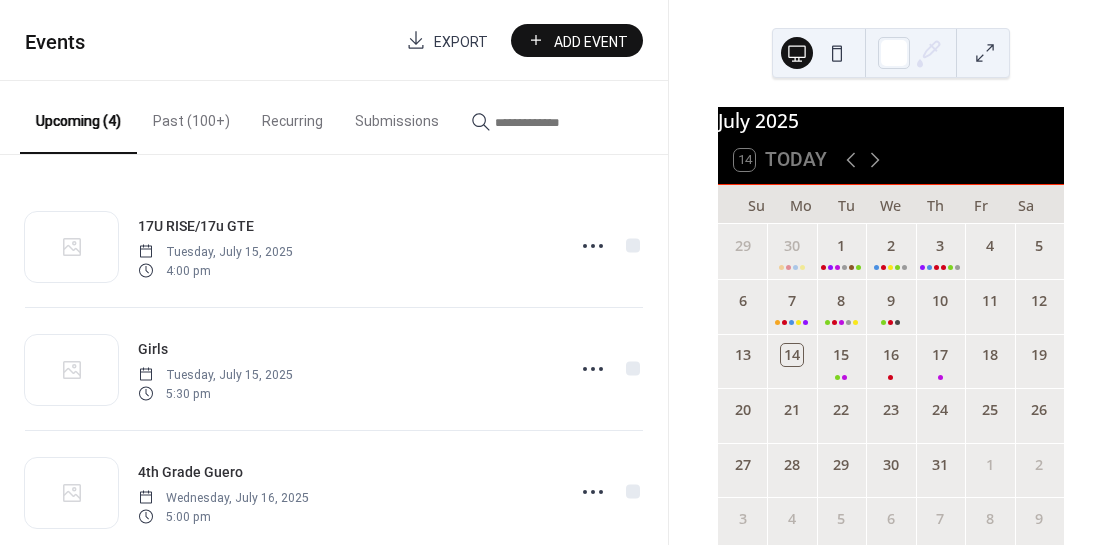 click on "Past (100+)" at bounding box center [191, 116] 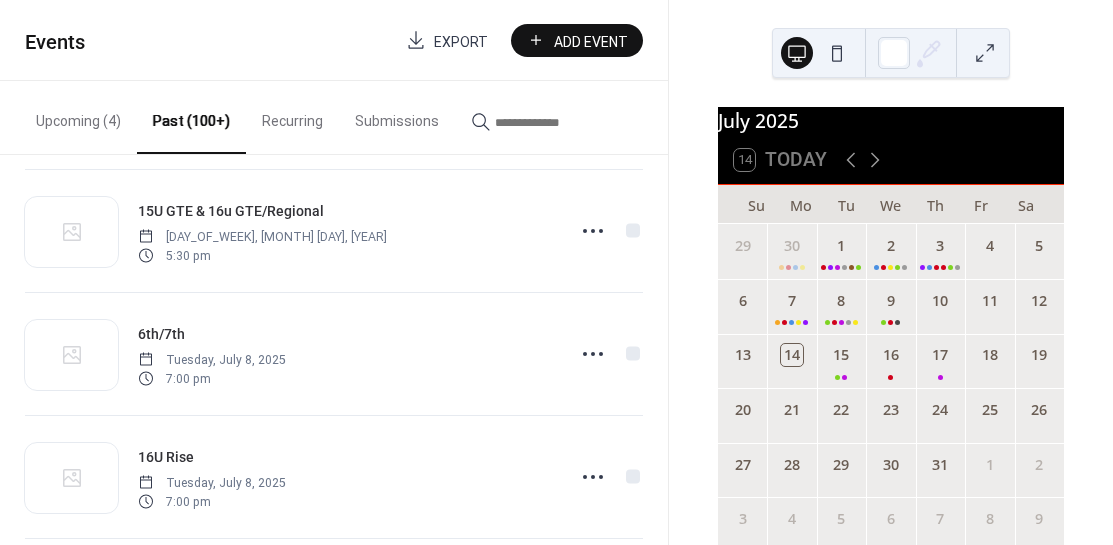 scroll, scrollTop: 286, scrollLeft: 0, axis: vertical 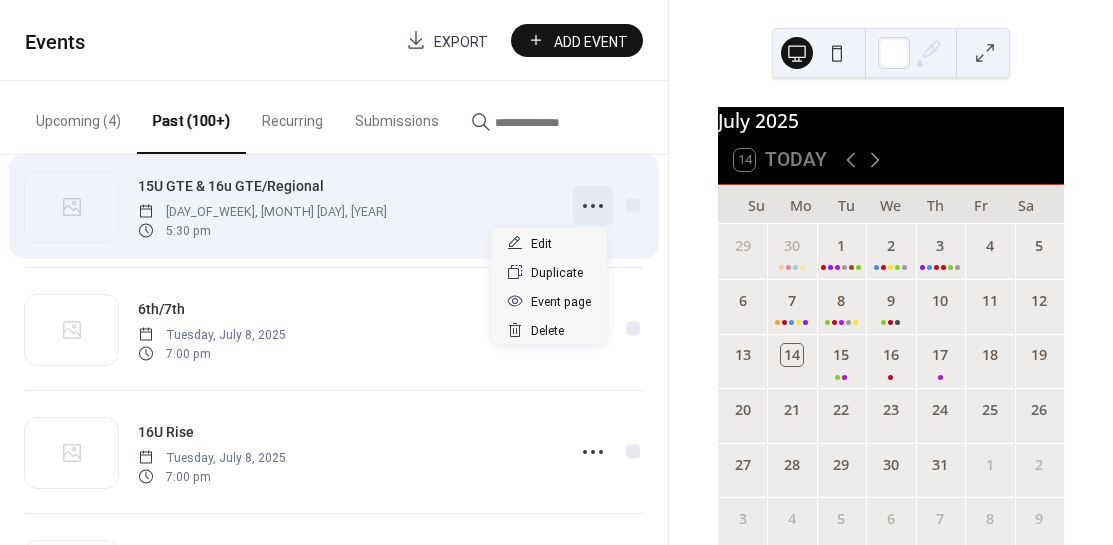 click 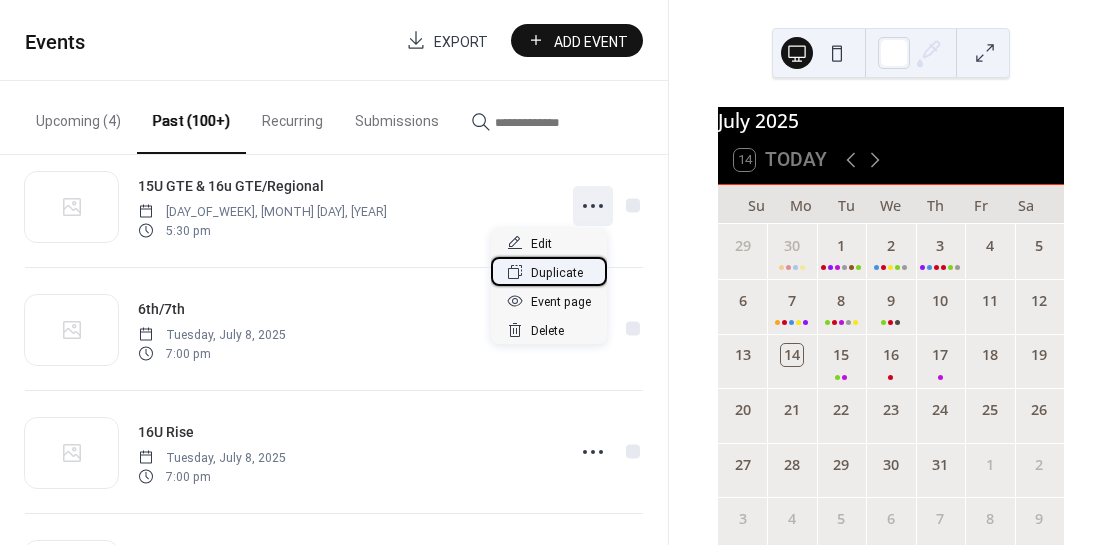 click on "Duplicate" at bounding box center (557, 273) 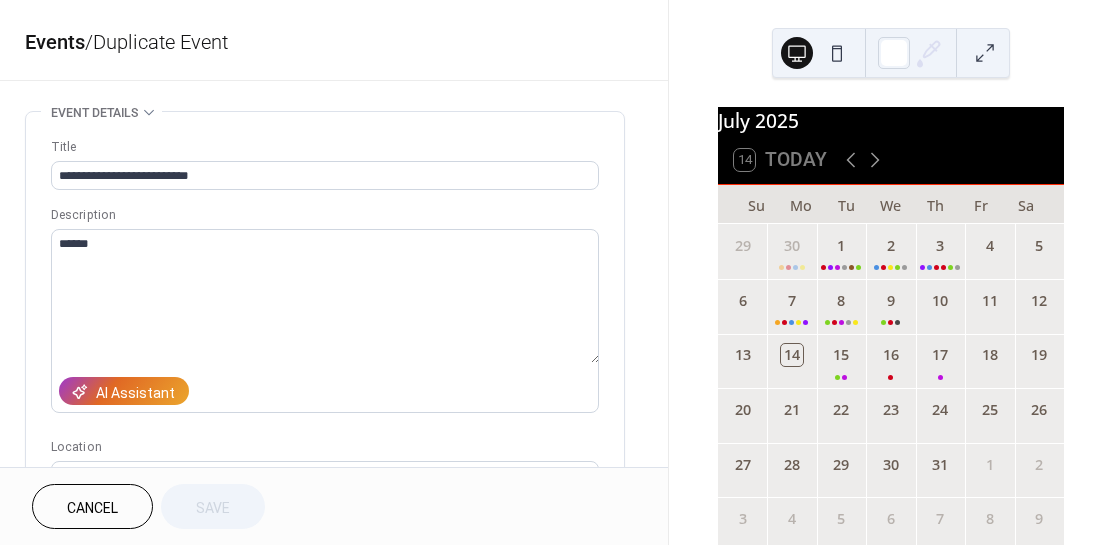 click on "**********" at bounding box center (334, 720) 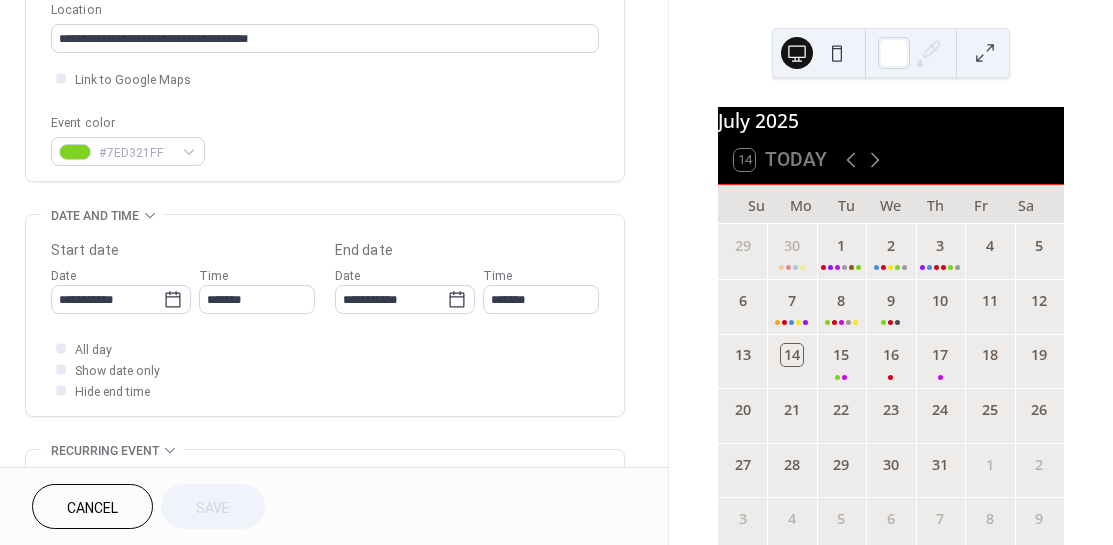scroll, scrollTop: 440, scrollLeft: 0, axis: vertical 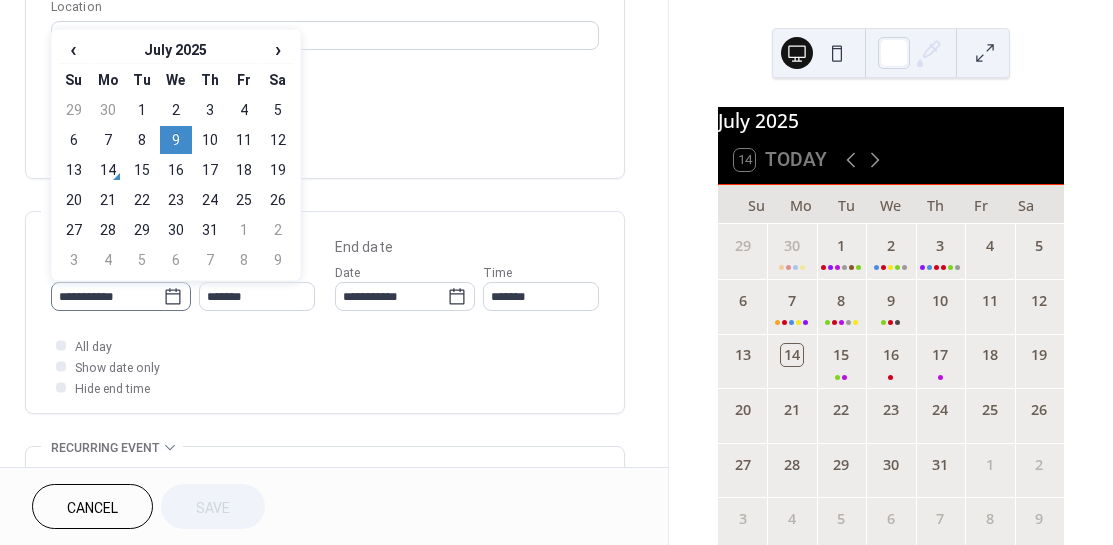 click 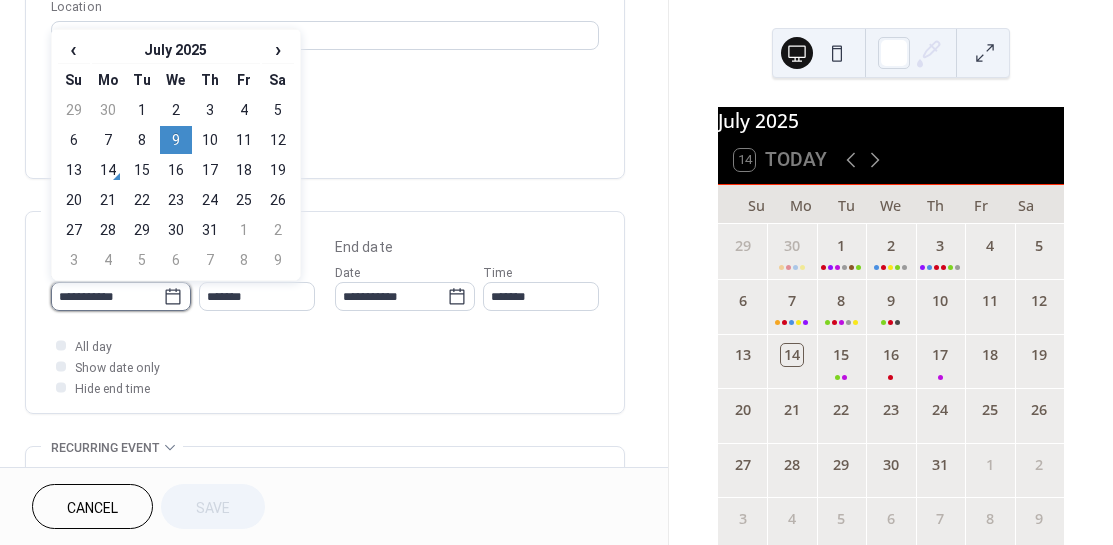 click on "**********" at bounding box center (107, 296) 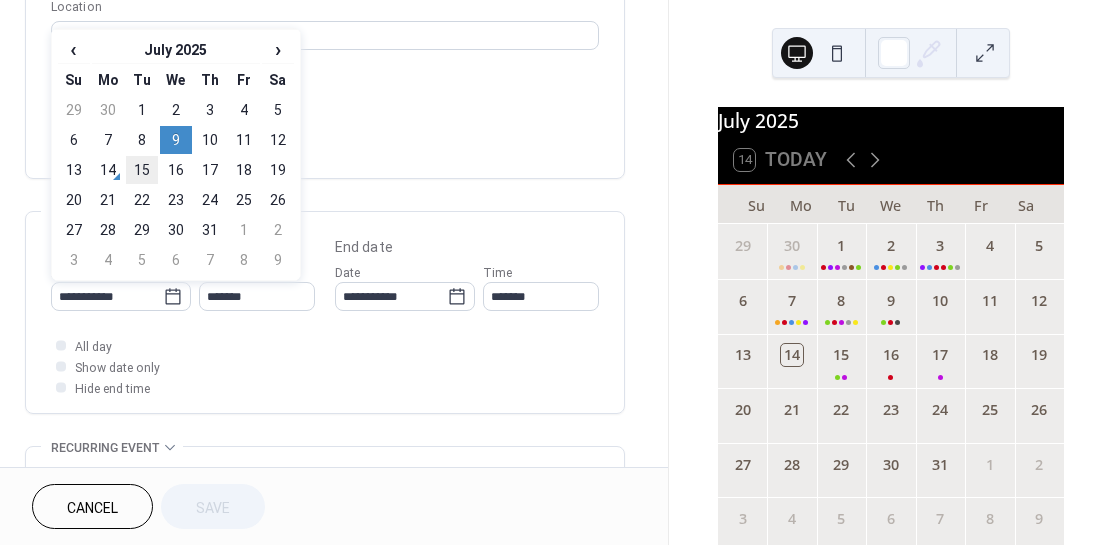 click on "15" at bounding box center (142, 170) 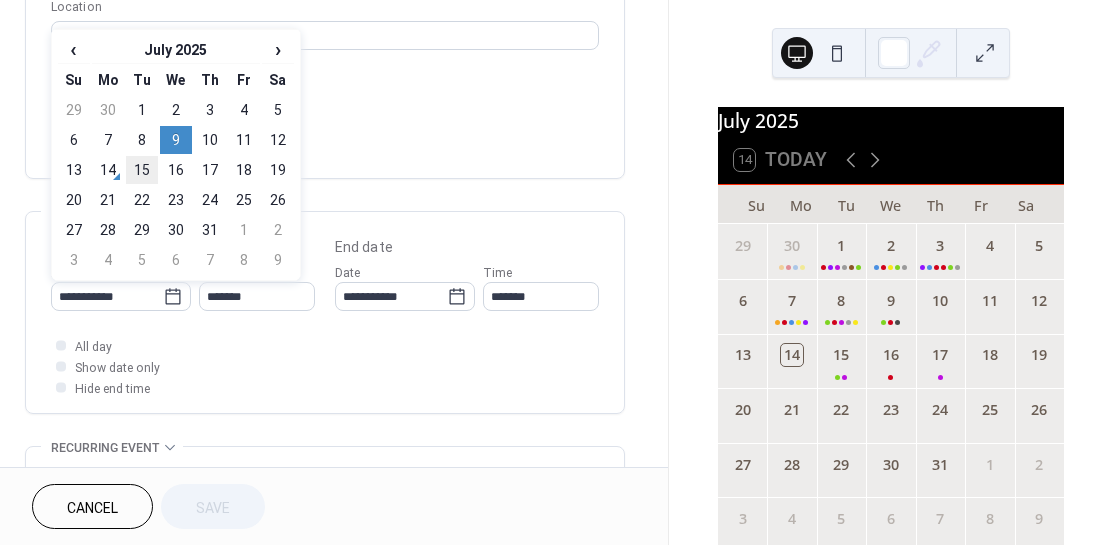 type on "**********" 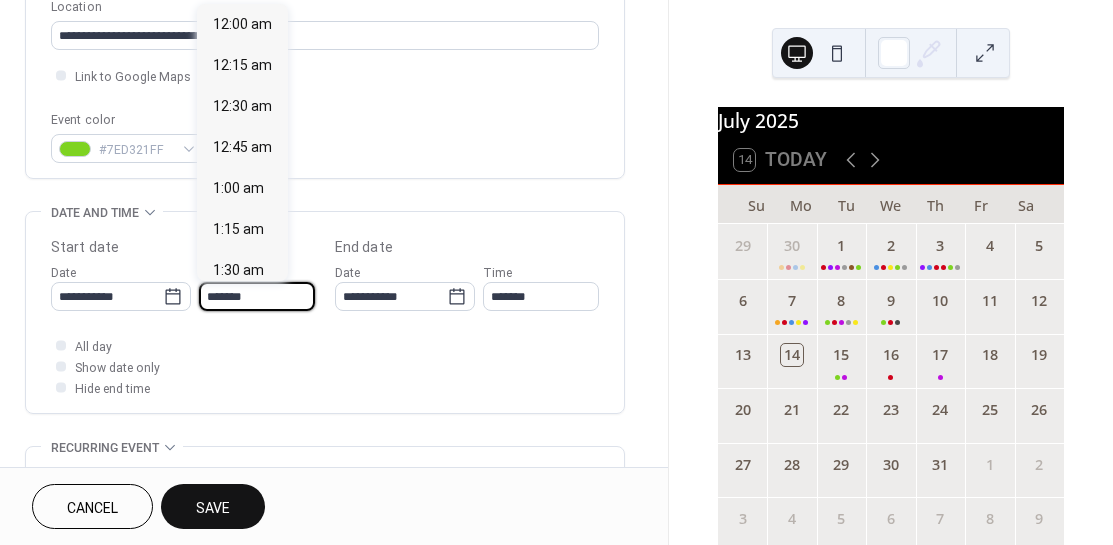 scroll, scrollTop: 2870, scrollLeft: 0, axis: vertical 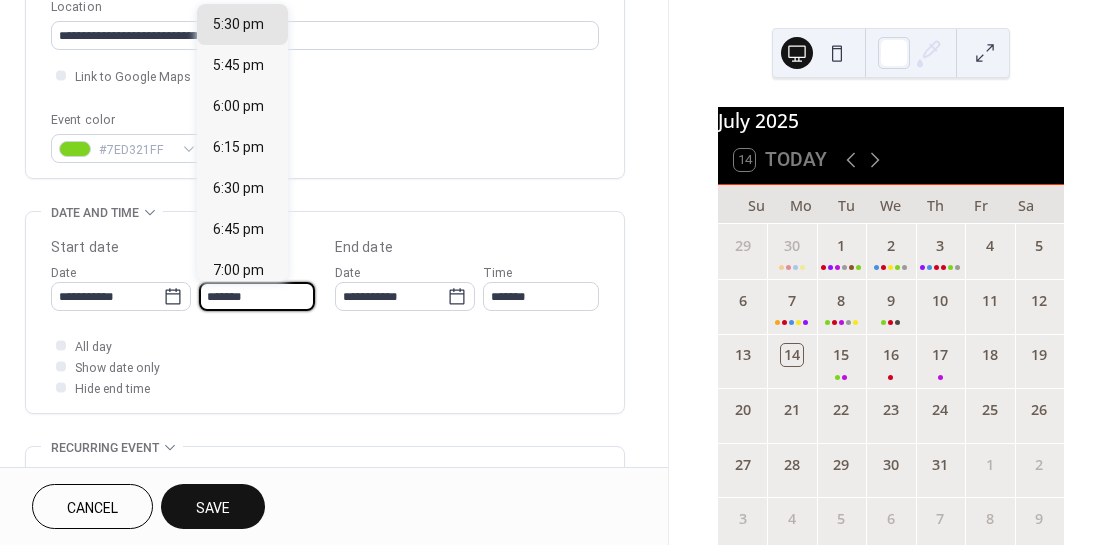 click on "*******" at bounding box center [257, 296] 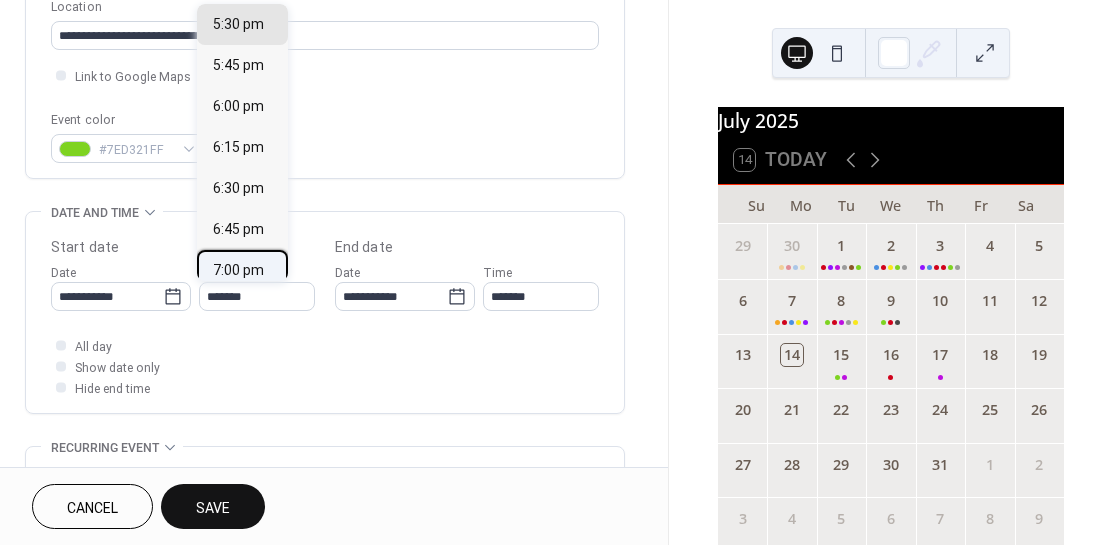 click on "7:00 pm" at bounding box center (238, 270) 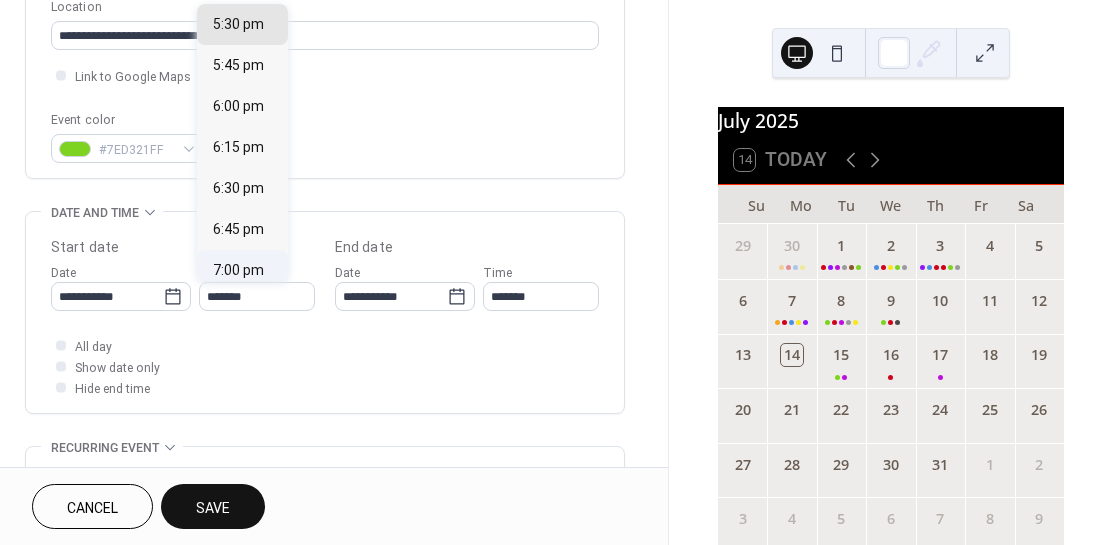type on "*******" 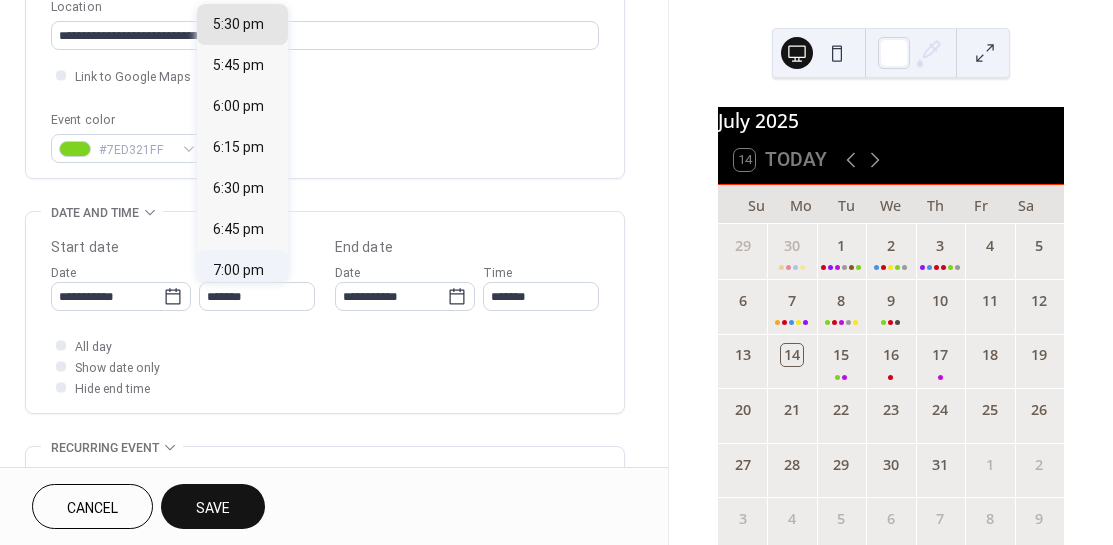 type on "*******" 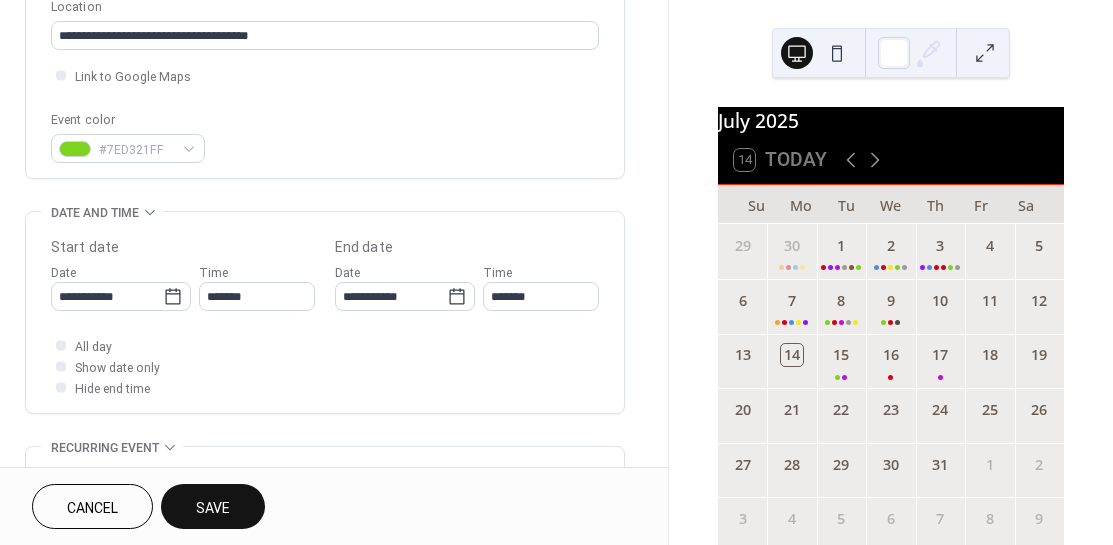 click on "Save" at bounding box center (213, 508) 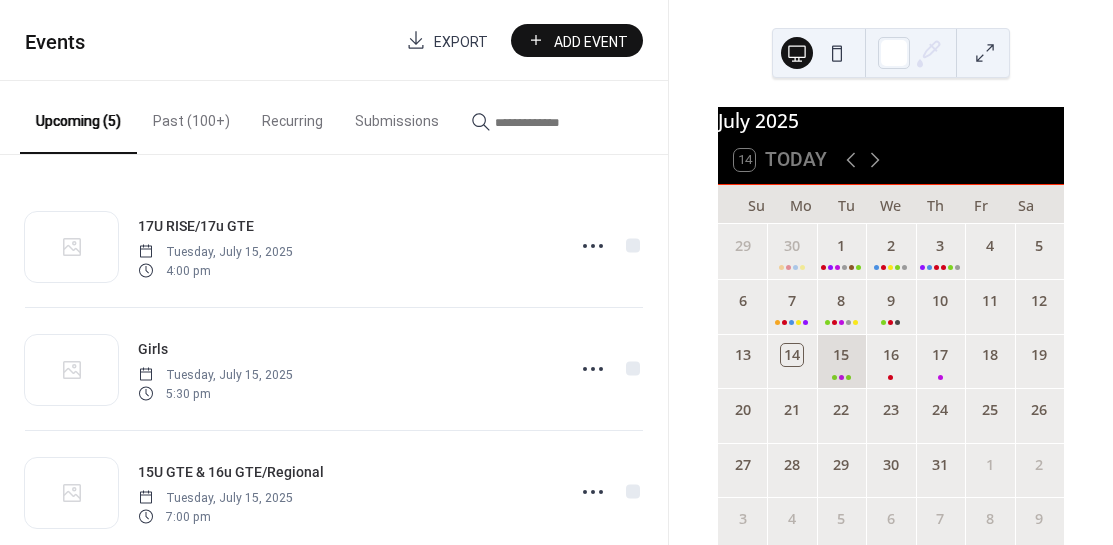 click on "15" at bounding box center (841, 361) 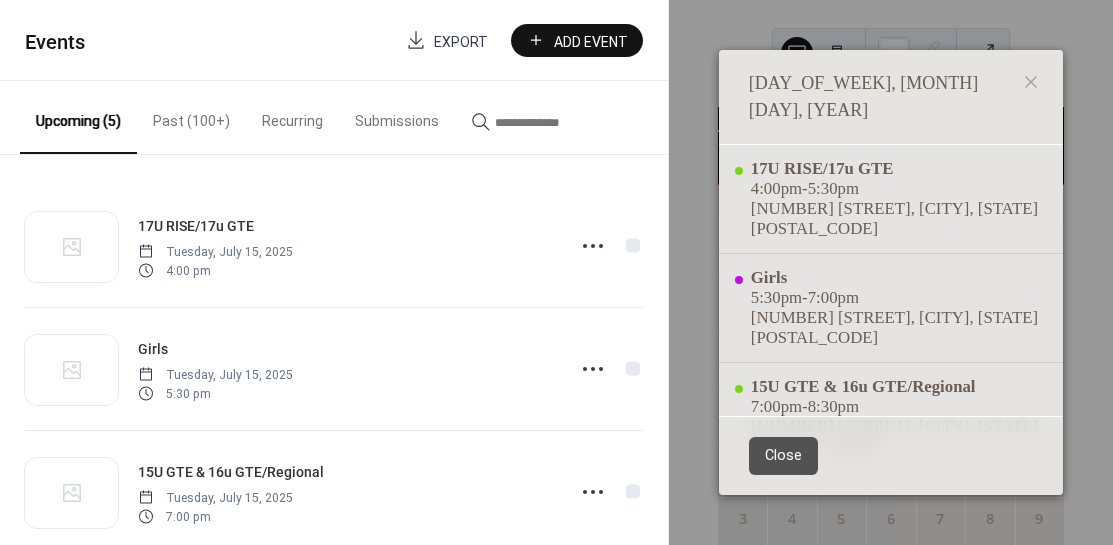 click on "Close" at bounding box center [783, 456] 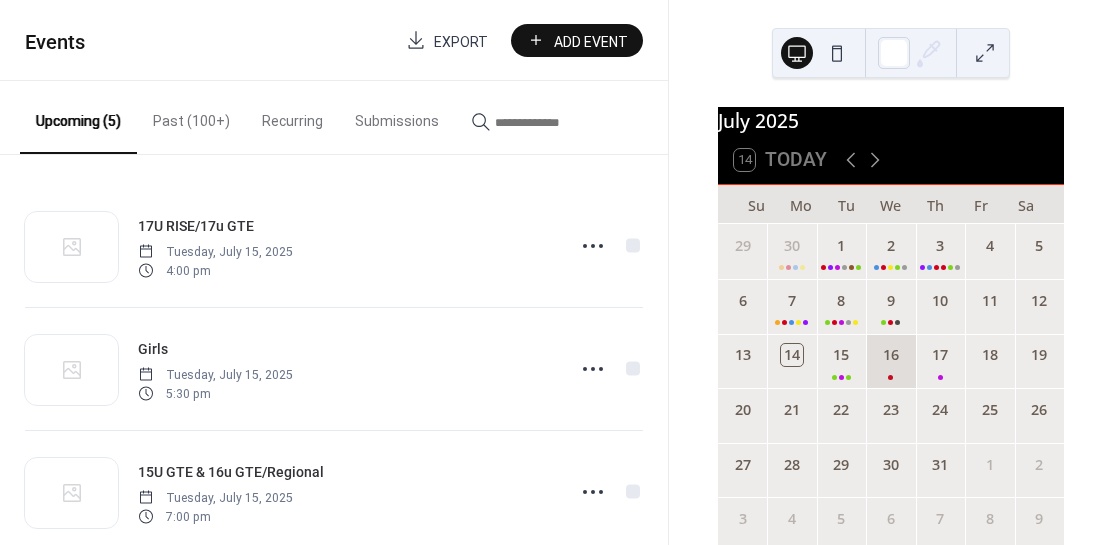 click on "16" at bounding box center [890, 361] 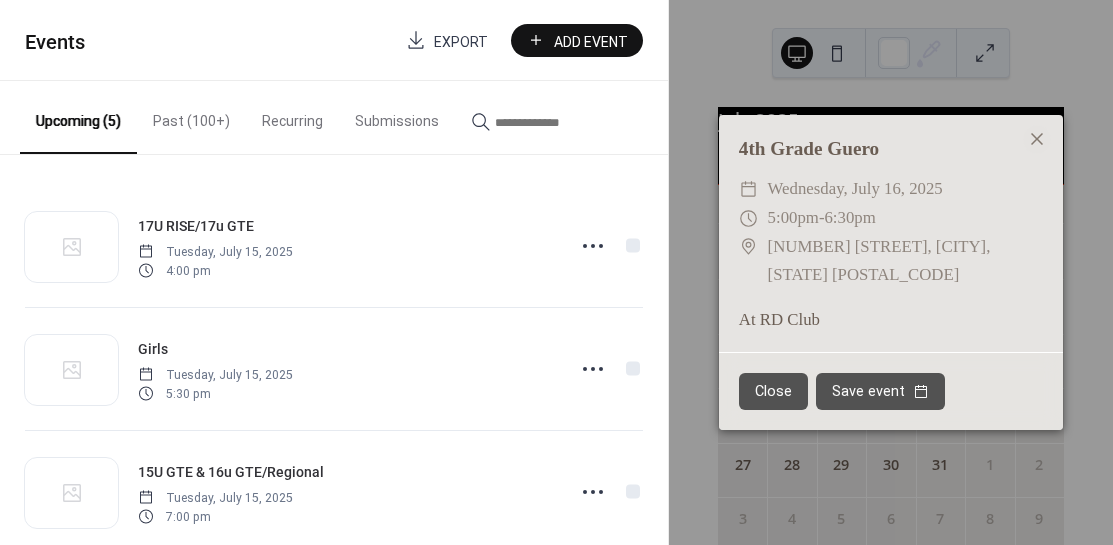click on "Close" at bounding box center [773, 392] 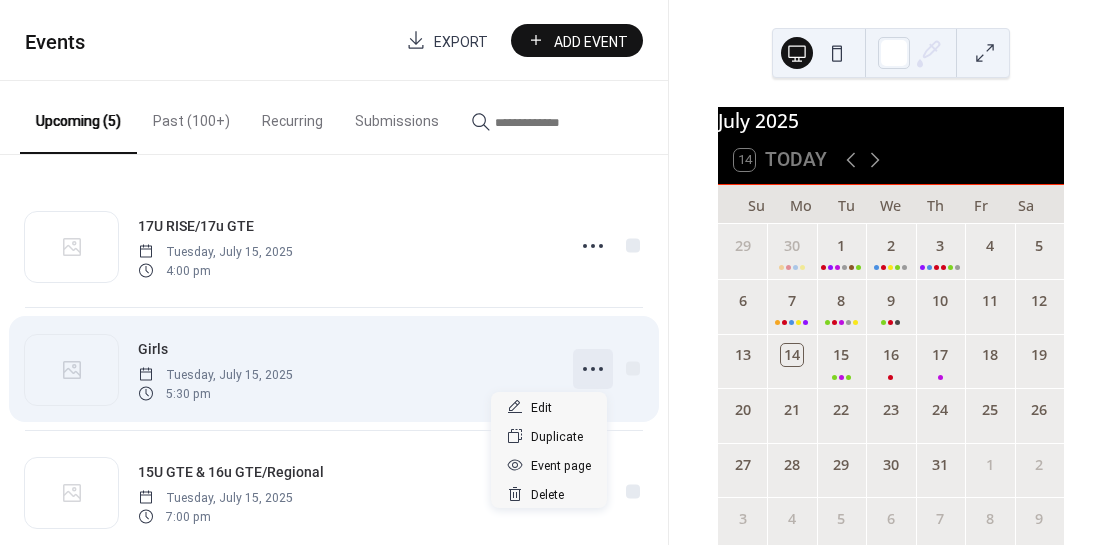 click 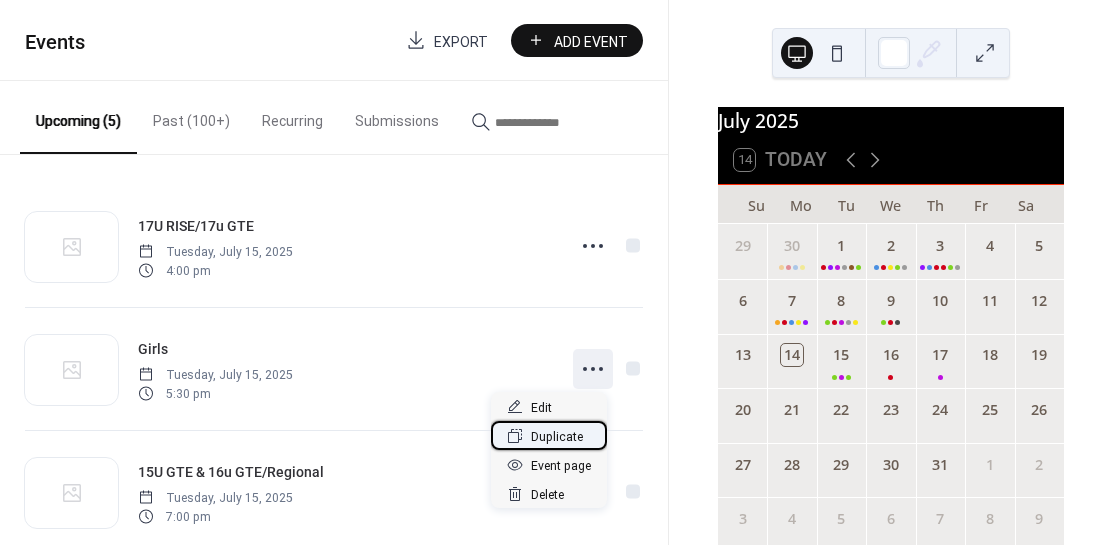 click on "Duplicate" at bounding box center (557, 437) 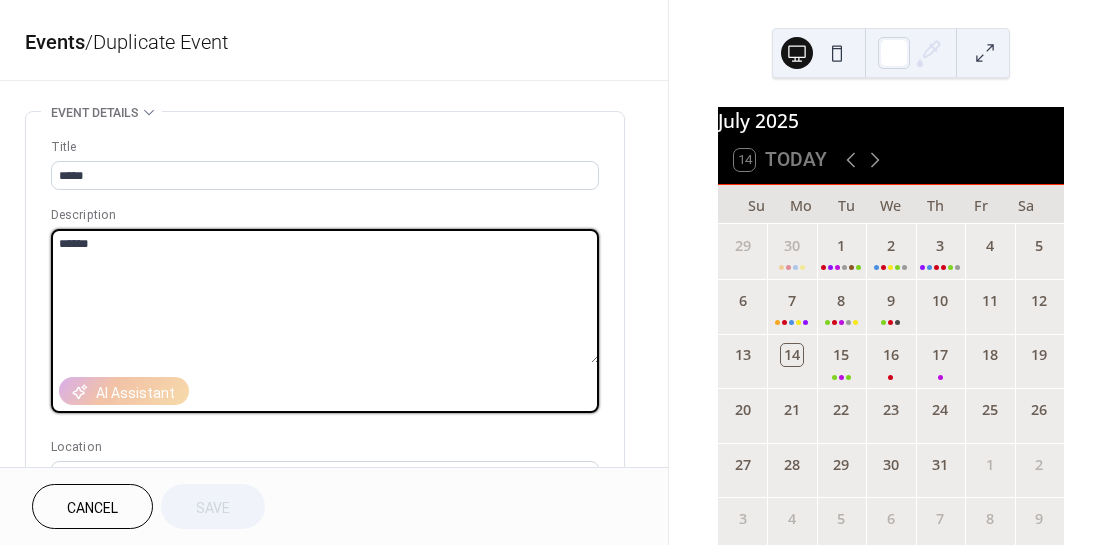 click on "******" at bounding box center (325, 296) 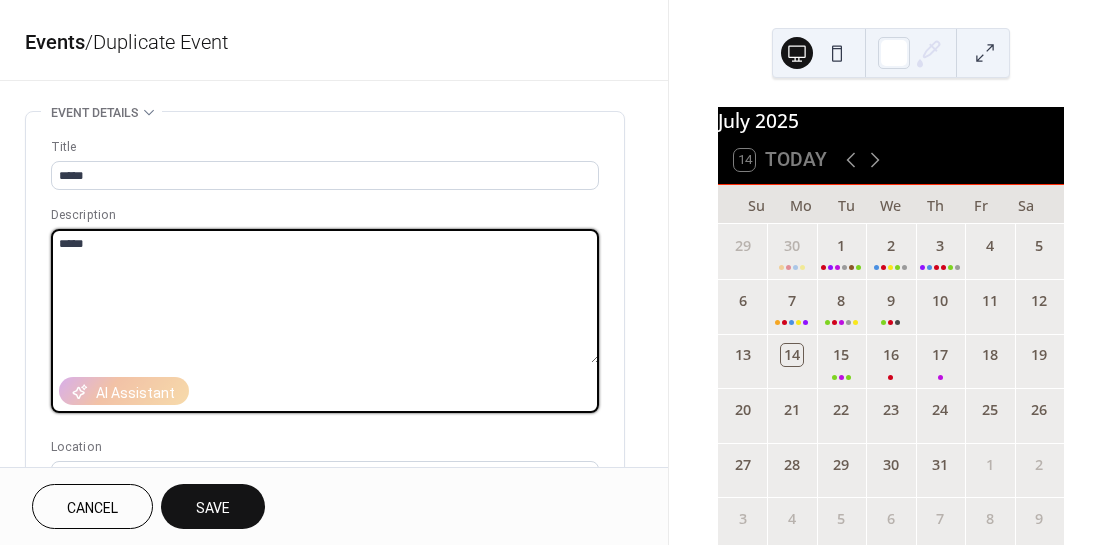 type on "*****" 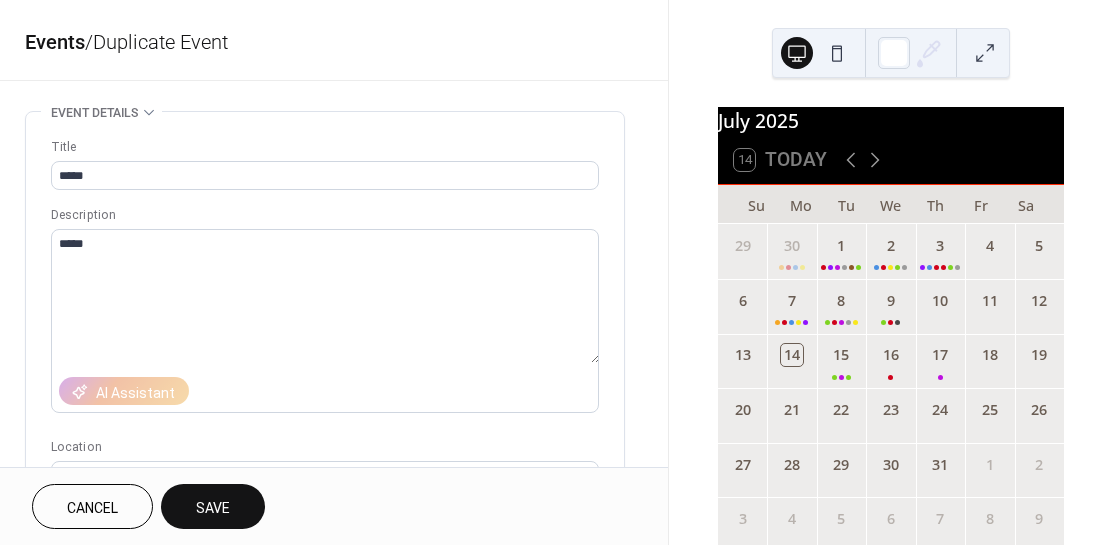click on "**********" at bounding box center (334, 720) 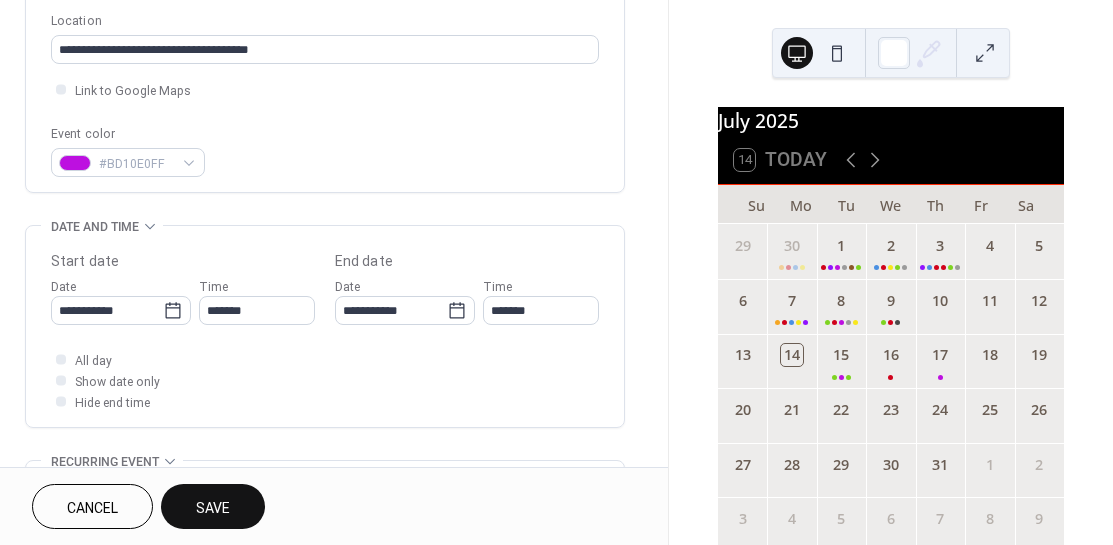 scroll, scrollTop: 440, scrollLeft: 0, axis: vertical 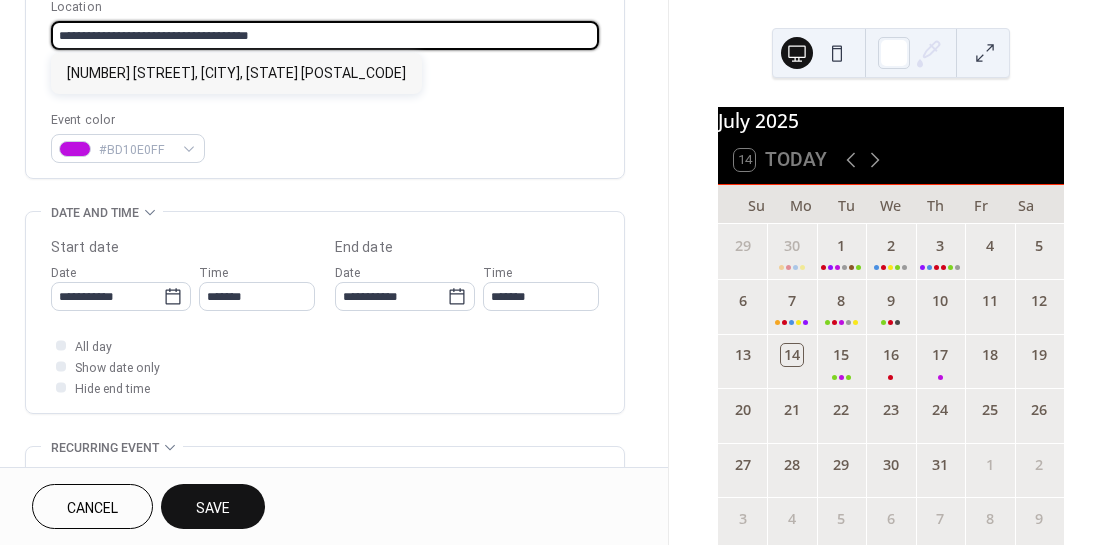 click on "**********" at bounding box center (325, 35) 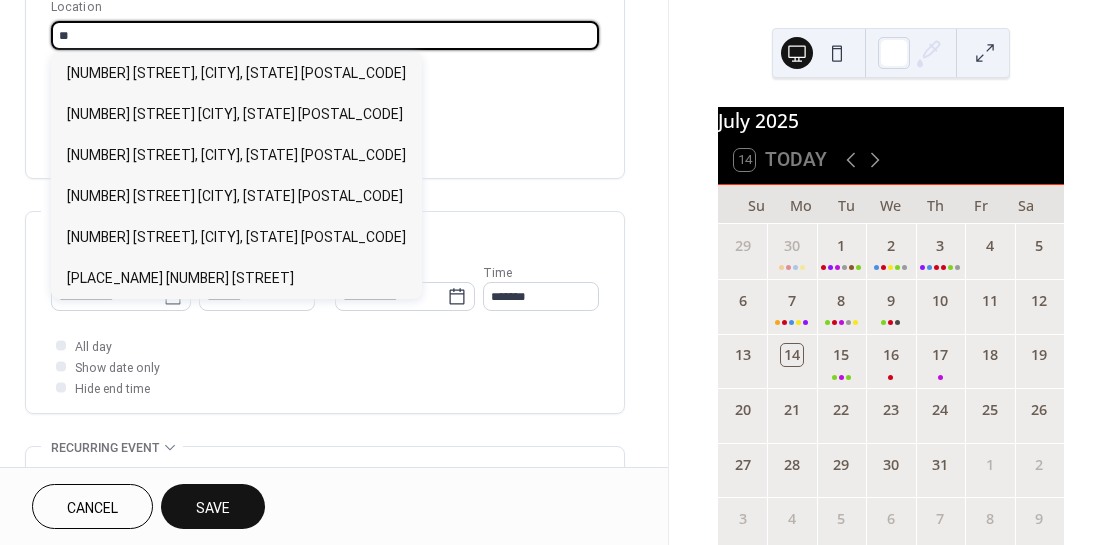 type on "*" 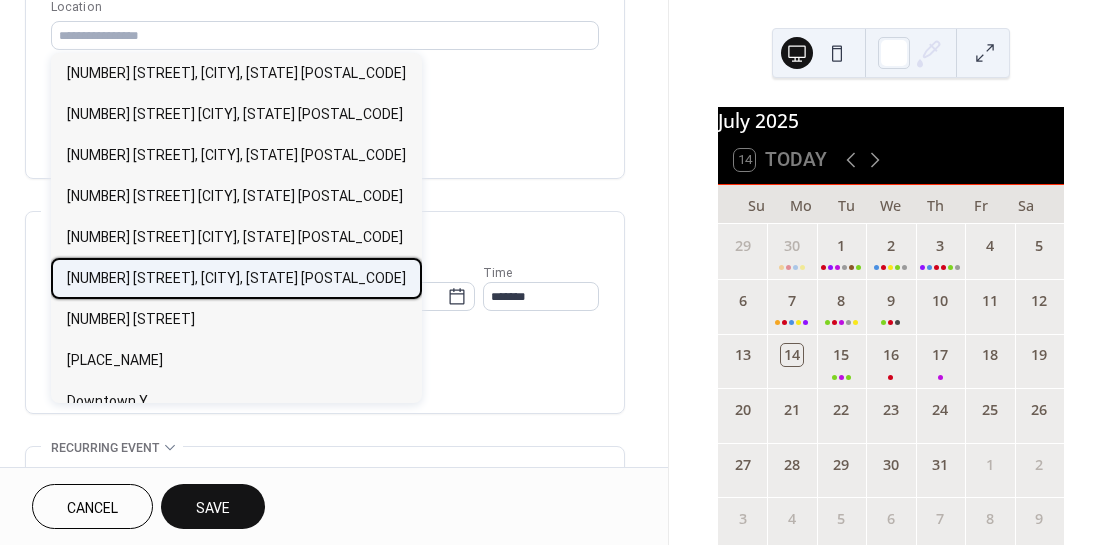 click on "5901 S Santa Clara Ave, Tucson, AZ 85706" at bounding box center (236, 278) 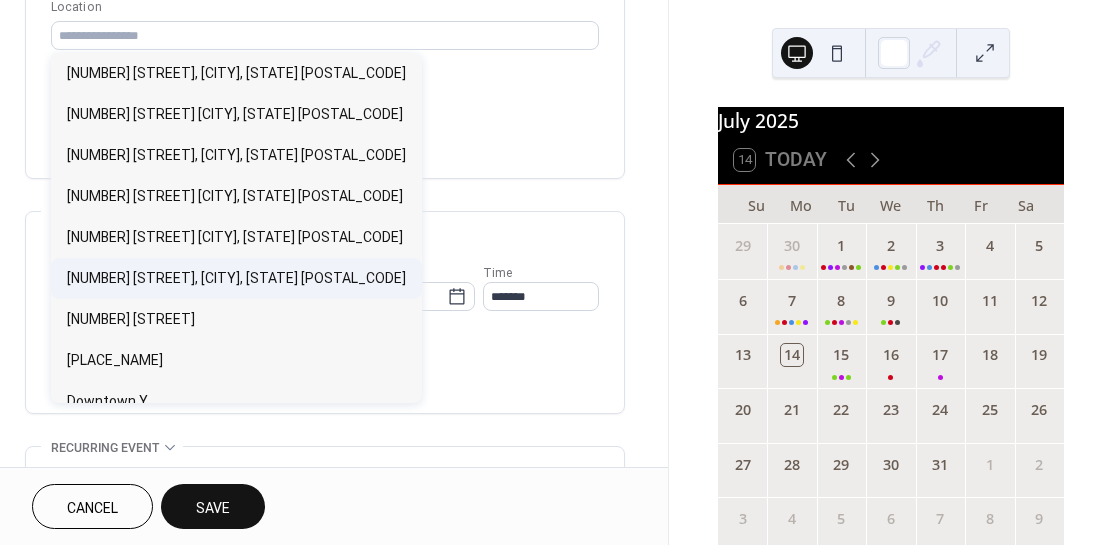 type on "**********" 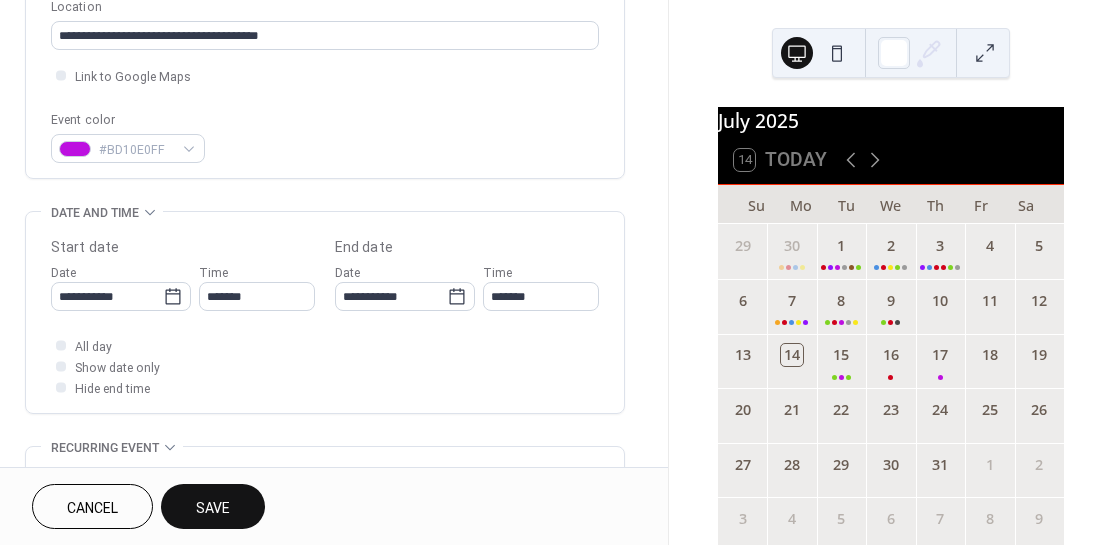 click on "**********" at bounding box center (334, 280) 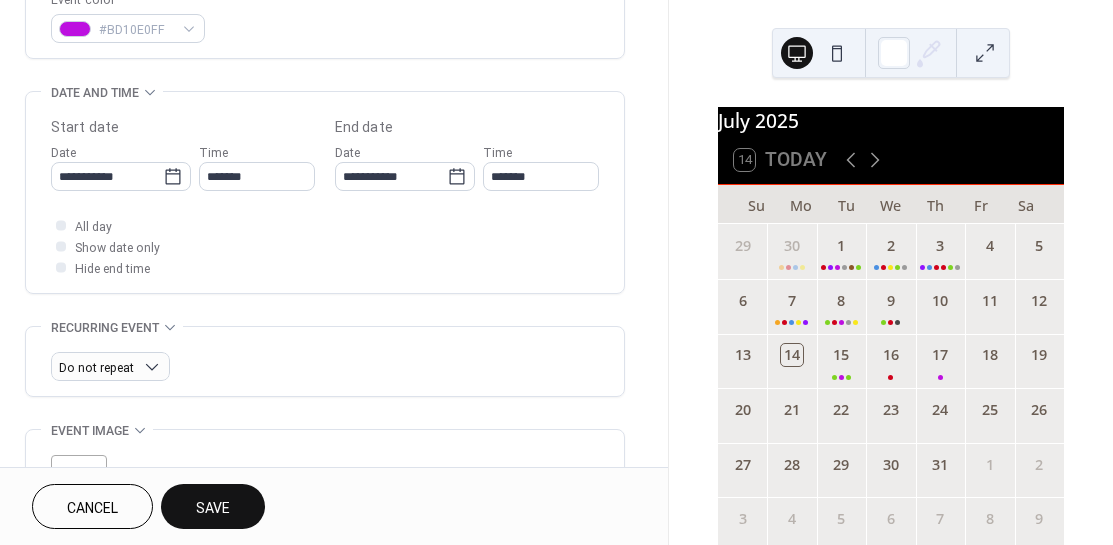 scroll, scrollTop: 520, scrollLeft: 0, axis: vertical 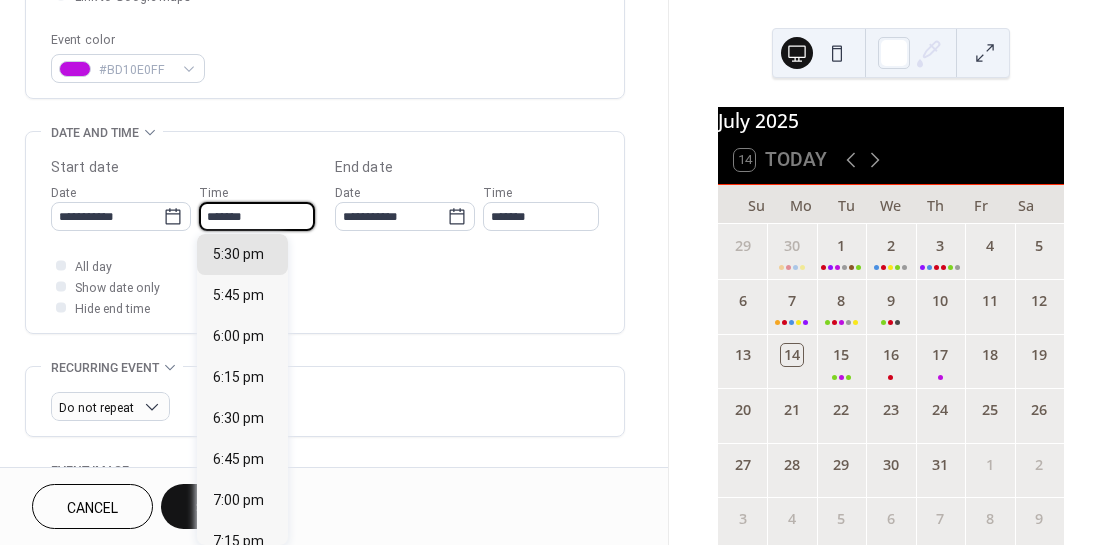 click on "*******" at bounding box center [257, 216] 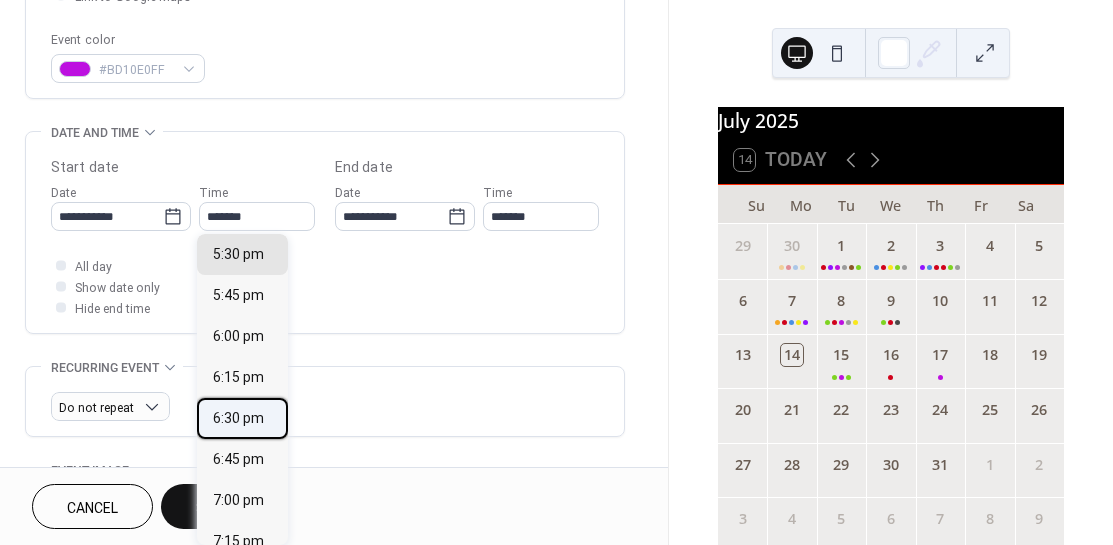 click on "6:30 pm" at bounding box center [238, 417] 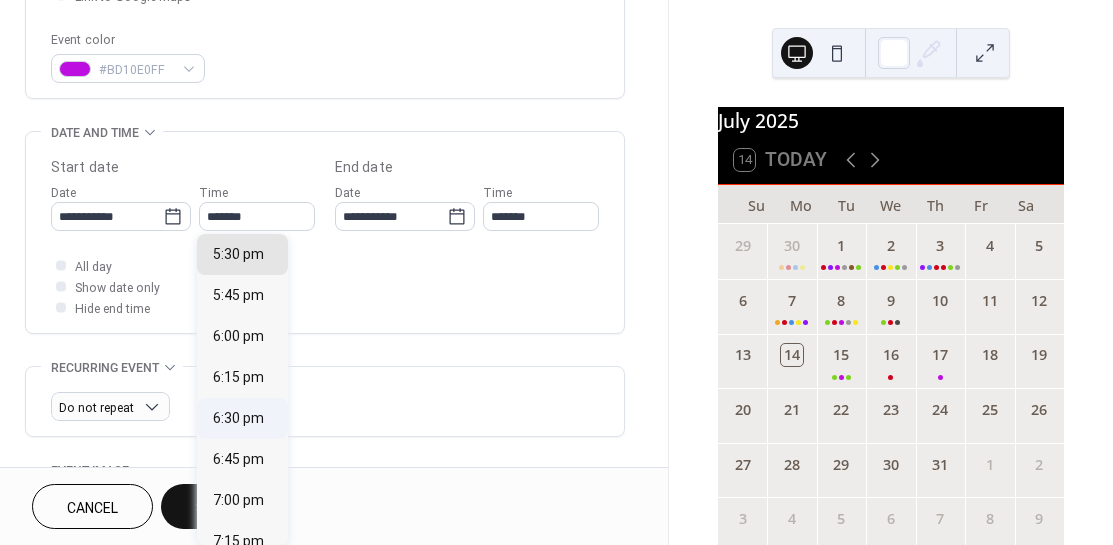 type on "*******" 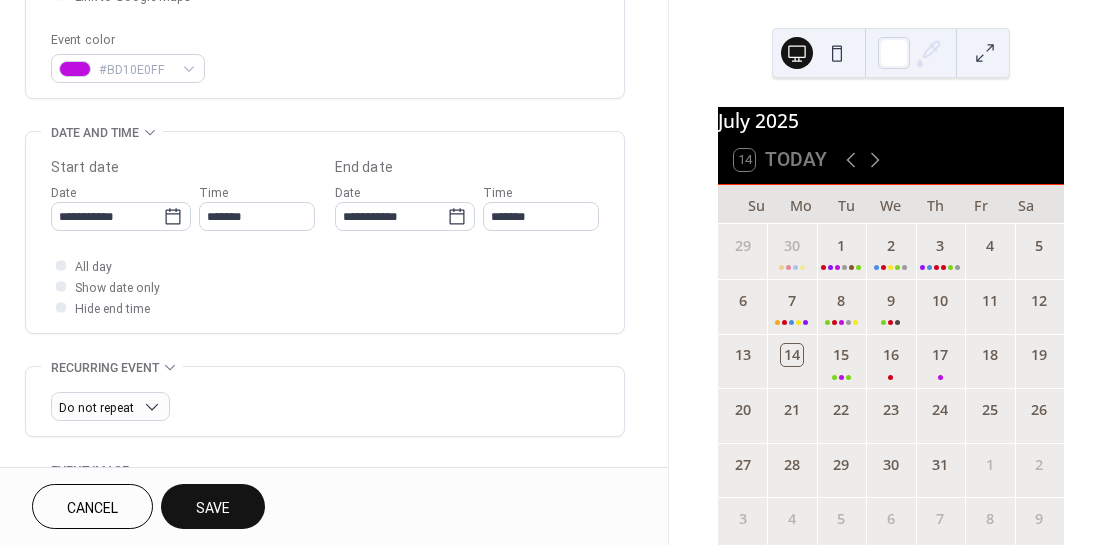 click on "Save" at bounding box center (213, 506) 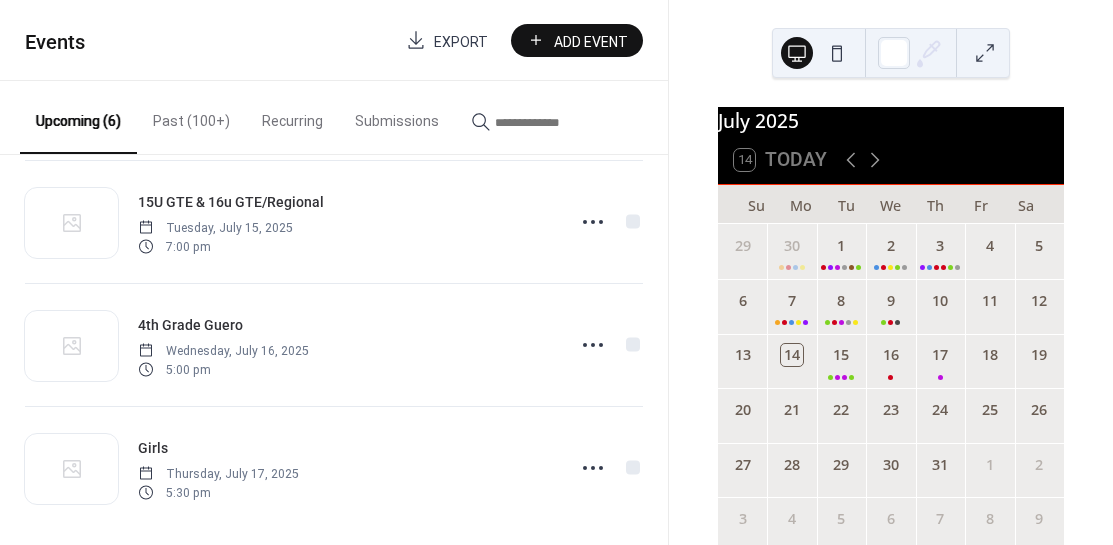 scroll, scrollTop: 404, scrollLeft: 0, axis: vertical 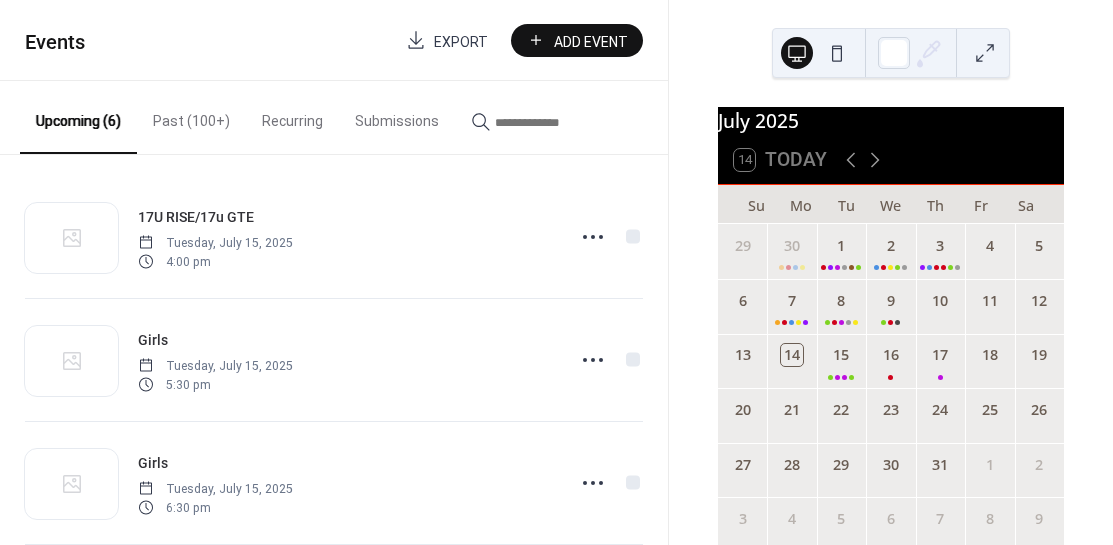 click on "Past (100+)" at bounding box center [191, 116] 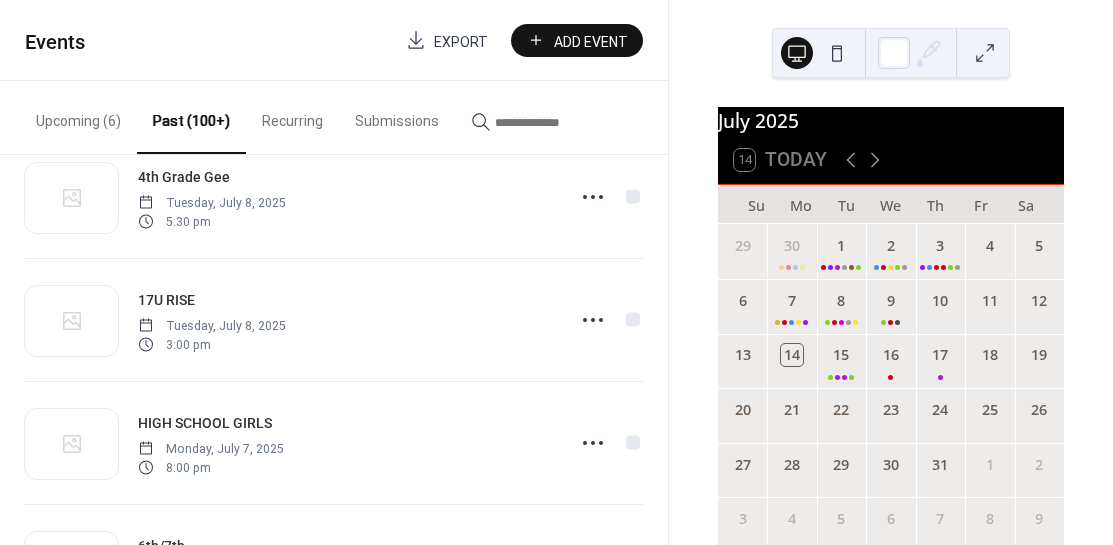 scroll, scrollTop: 0, scrollLeft: 0, axis: both 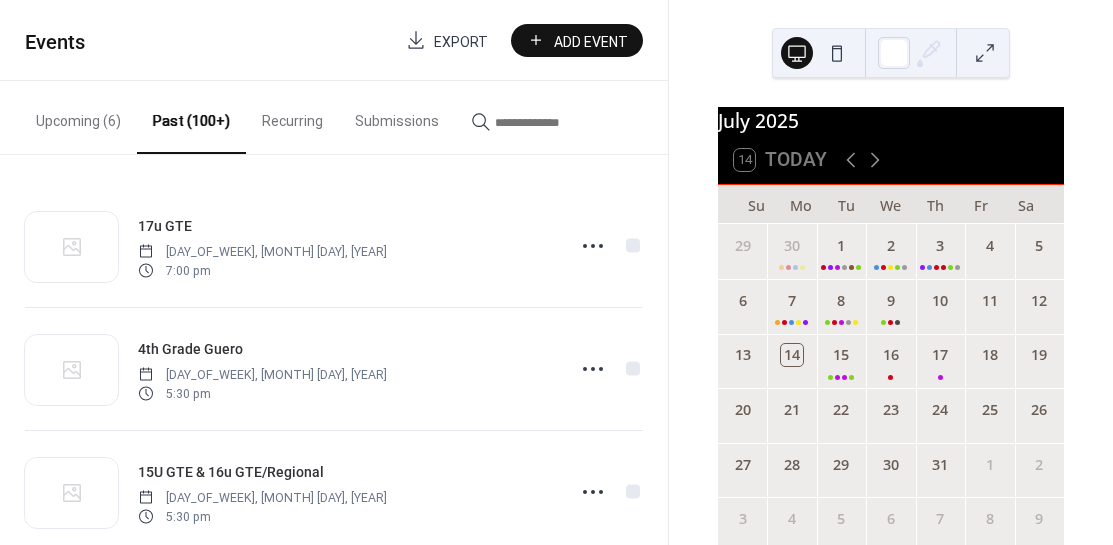 click on "Upcoming (6)" at bounding box center (78, 116) 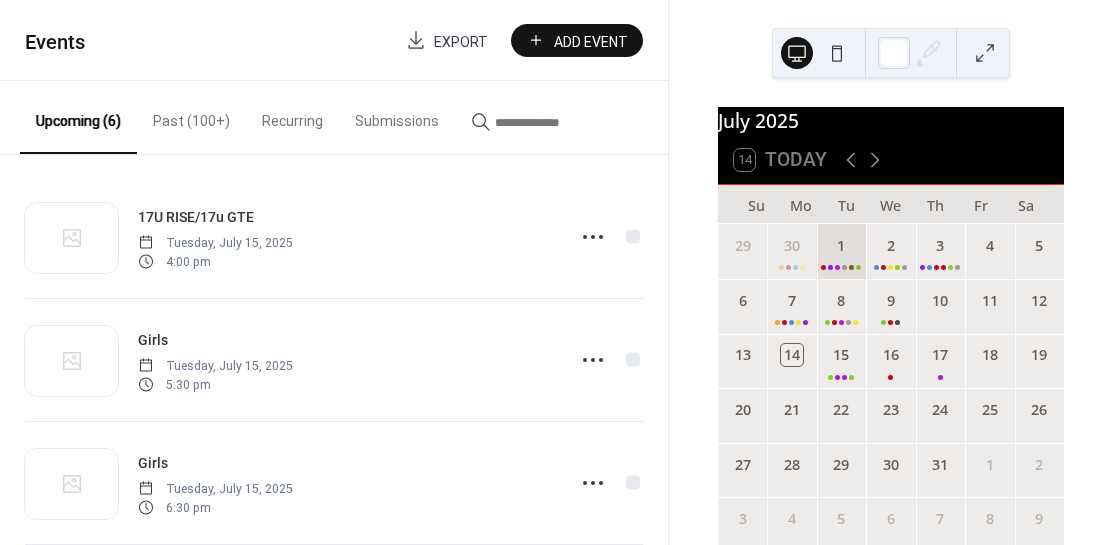click on "1" at bounding box center [841, 251] 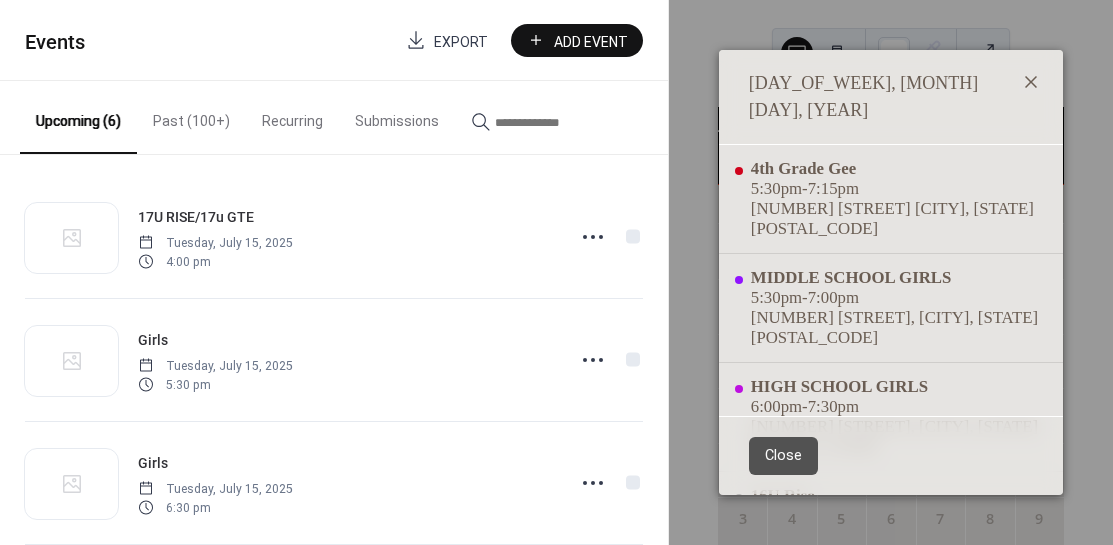 click 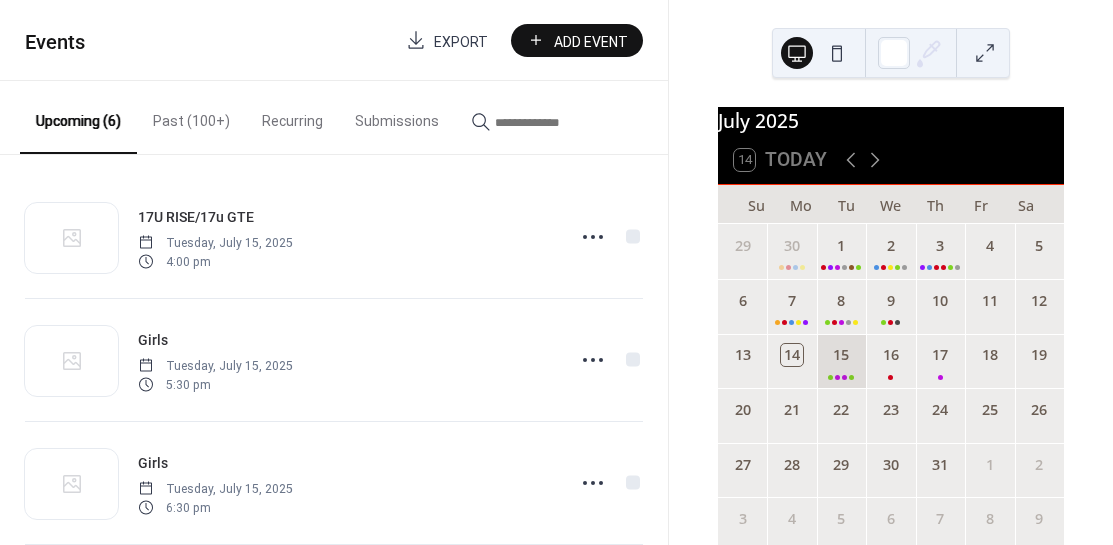 click on "15" at bounding box center [841, 361] 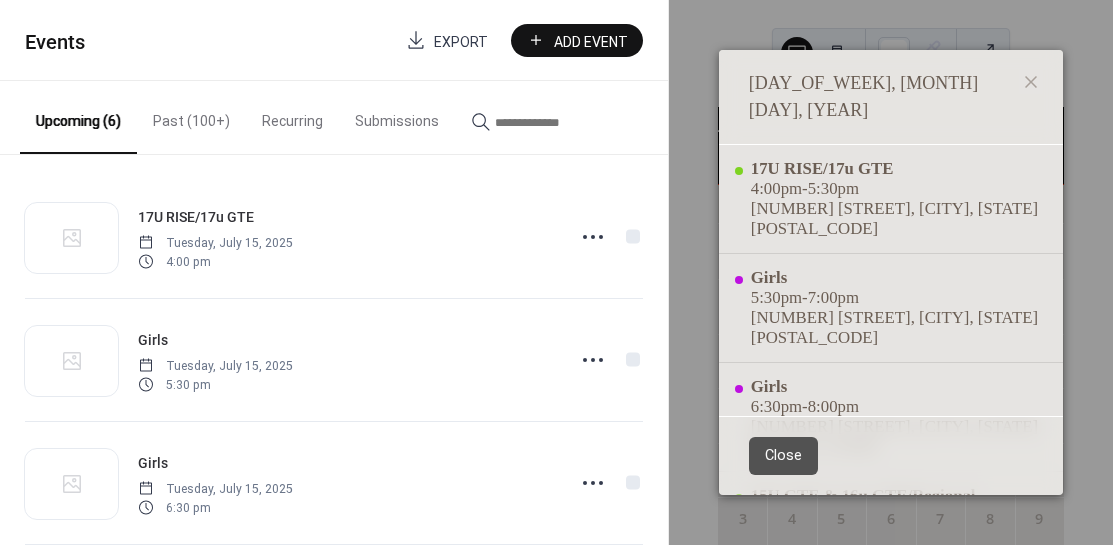 click on "Close" at bounding box center (783, 456) 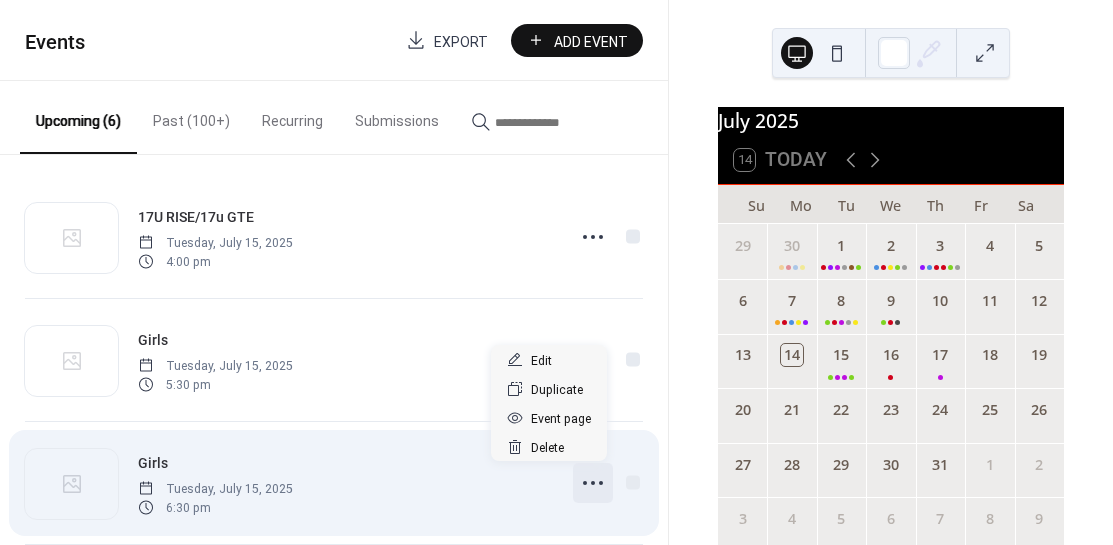 click 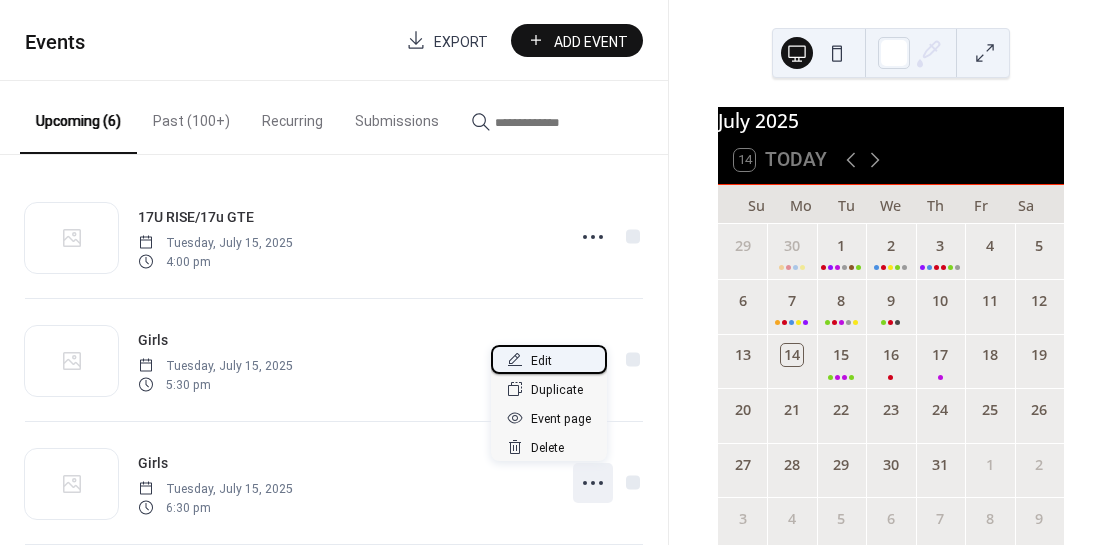 click on "Edit" at bounding box center [549, 359] 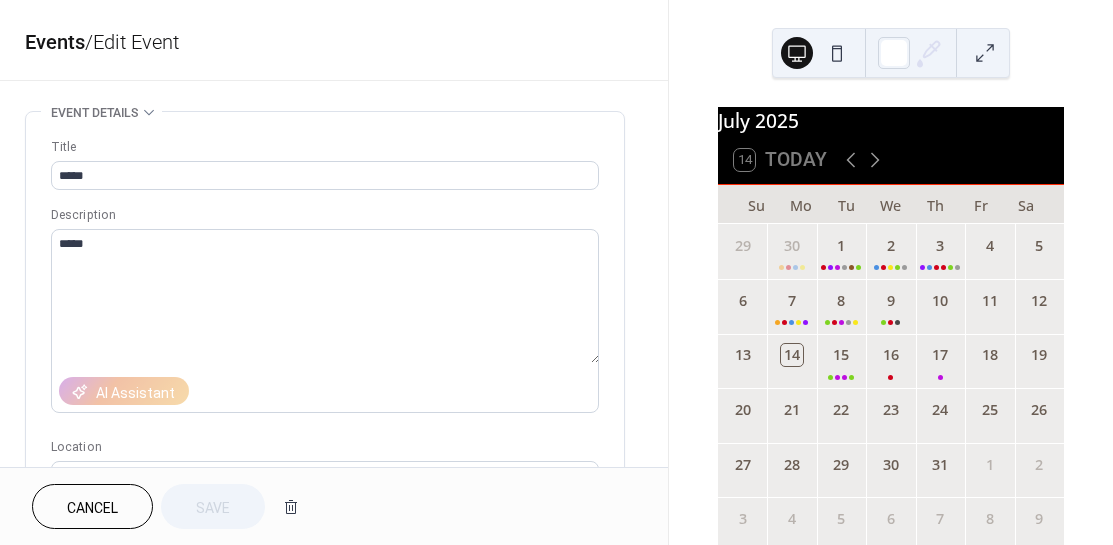 click on "**********" at bounding box center [334, 720] 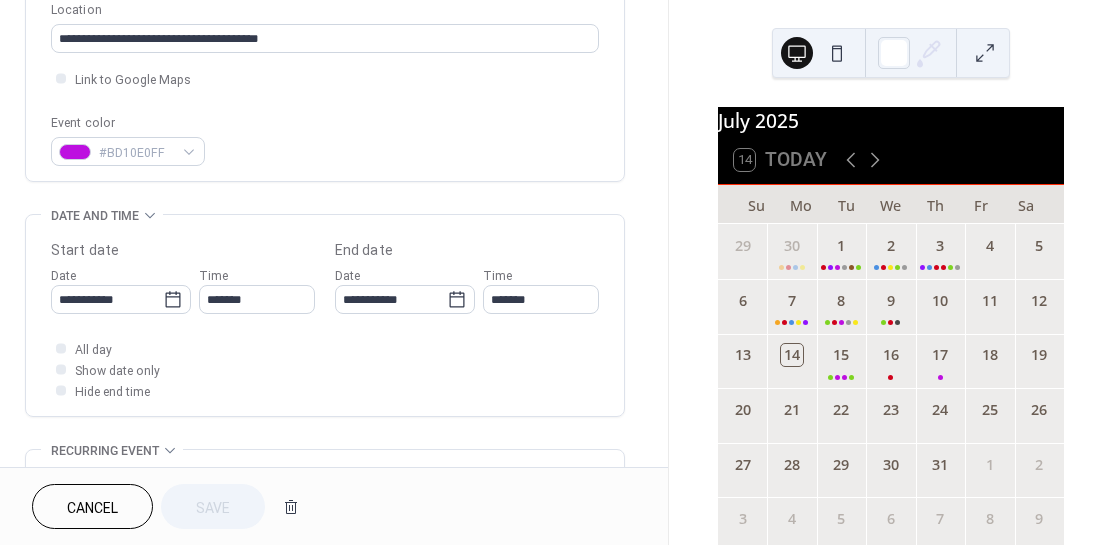 scroll, scrollTop: 440, scrollLeft: 0, axis: vertical 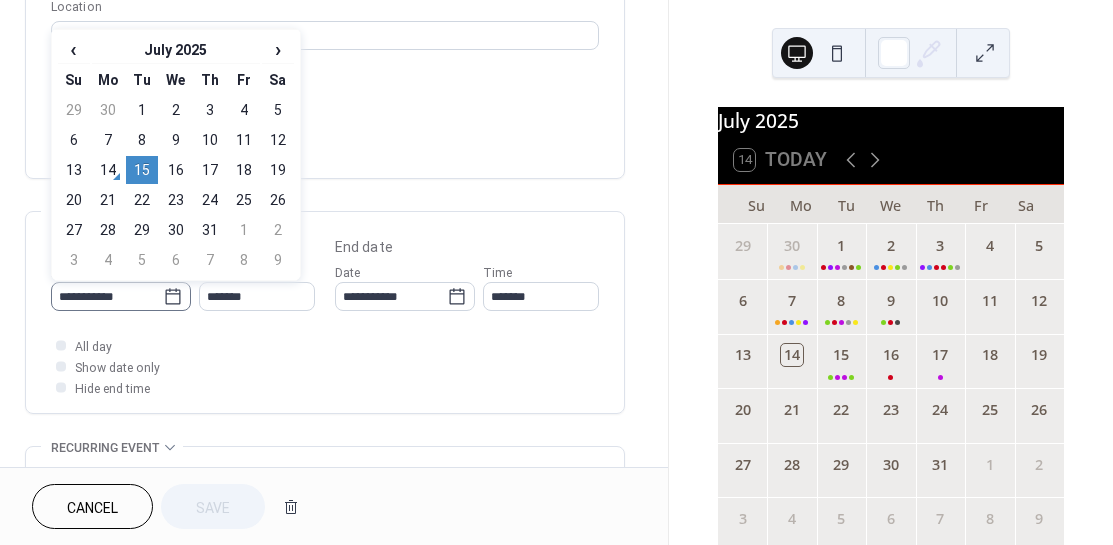 click 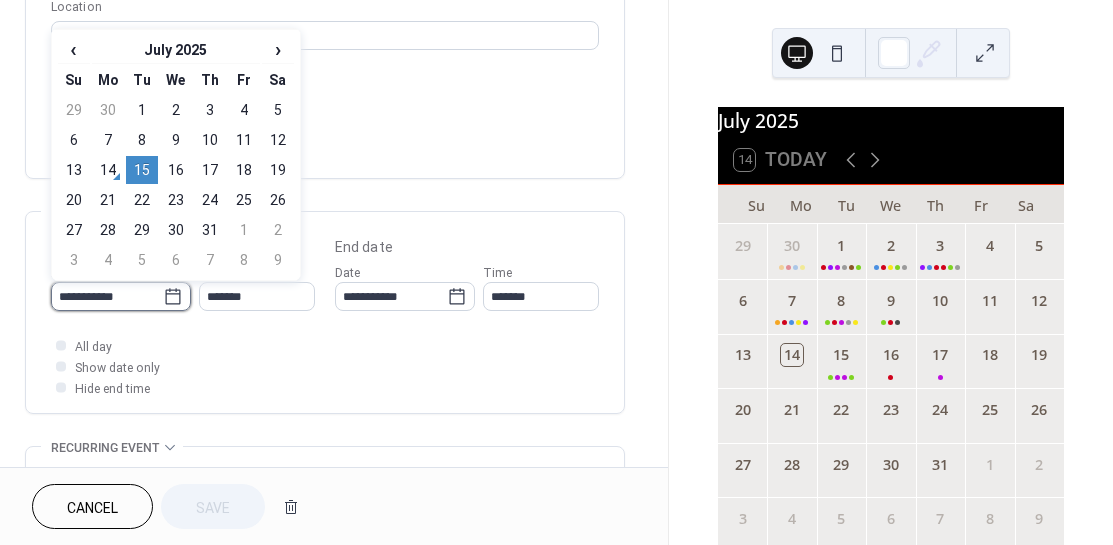 click on "**********" at bounding box center [107, 296] 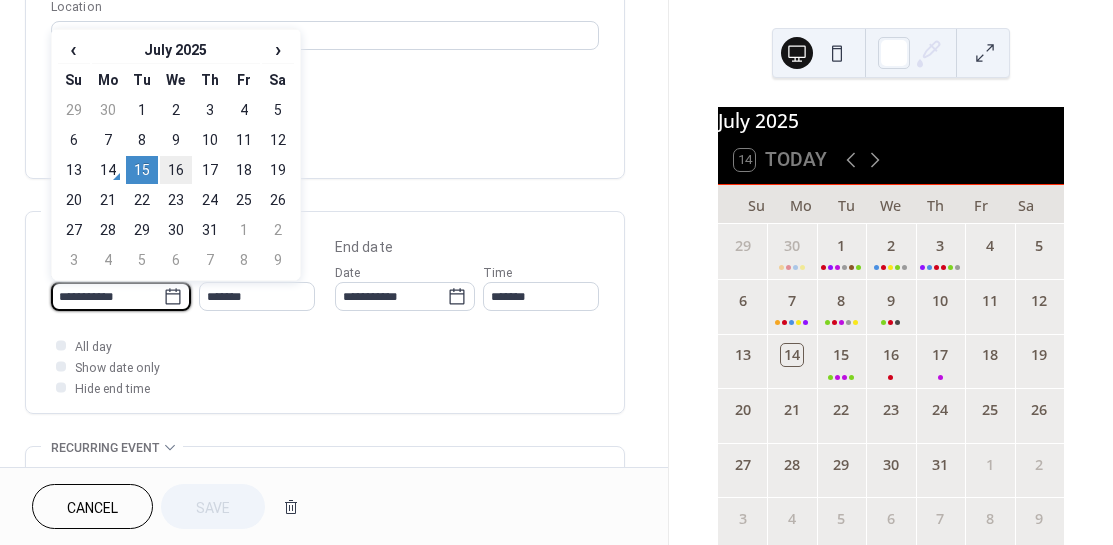 click on "16" at bounding box center [176, 170] 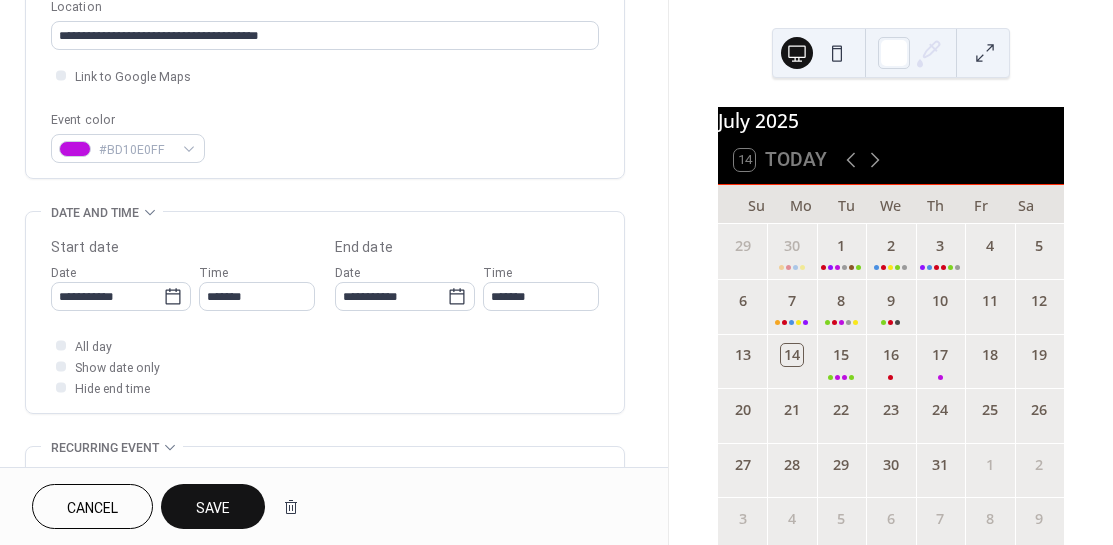 click on "**********" at bounding box center [334, 280] 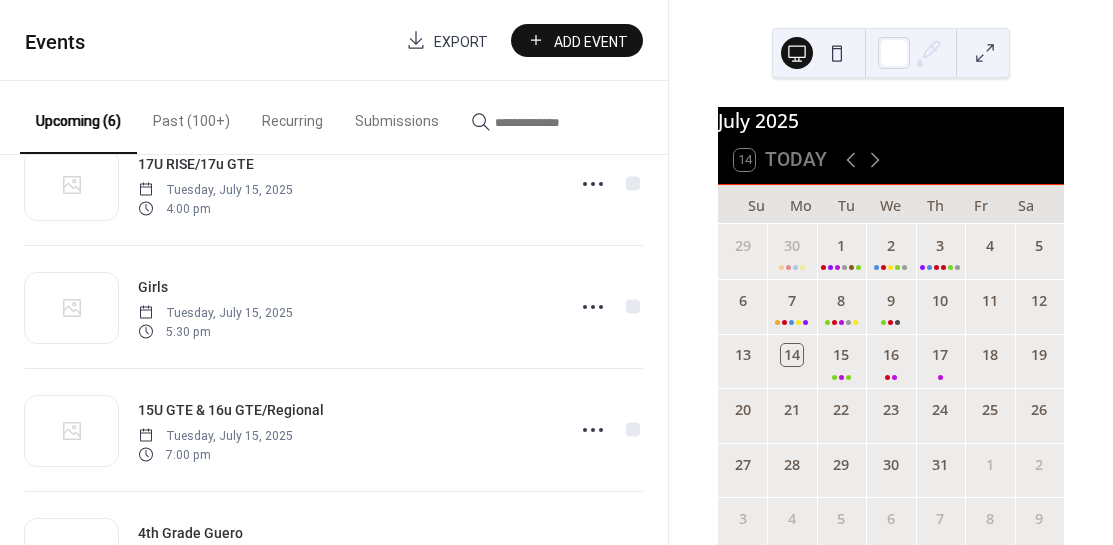 scroll, scrollTop: 0, scrollLeft: 0, axis: both 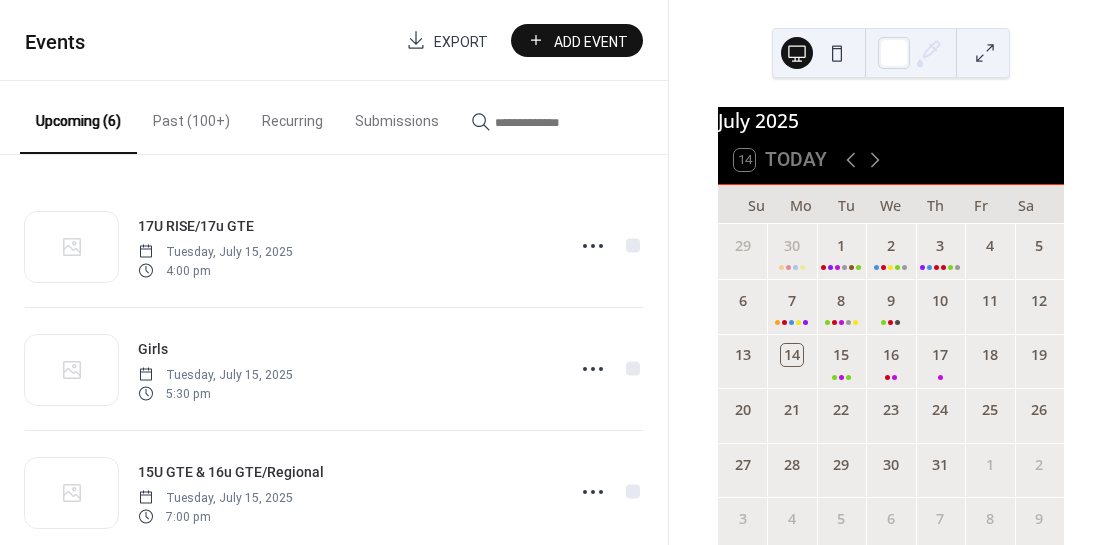 click on "Past (100+)" at bounding box center [191, 116] 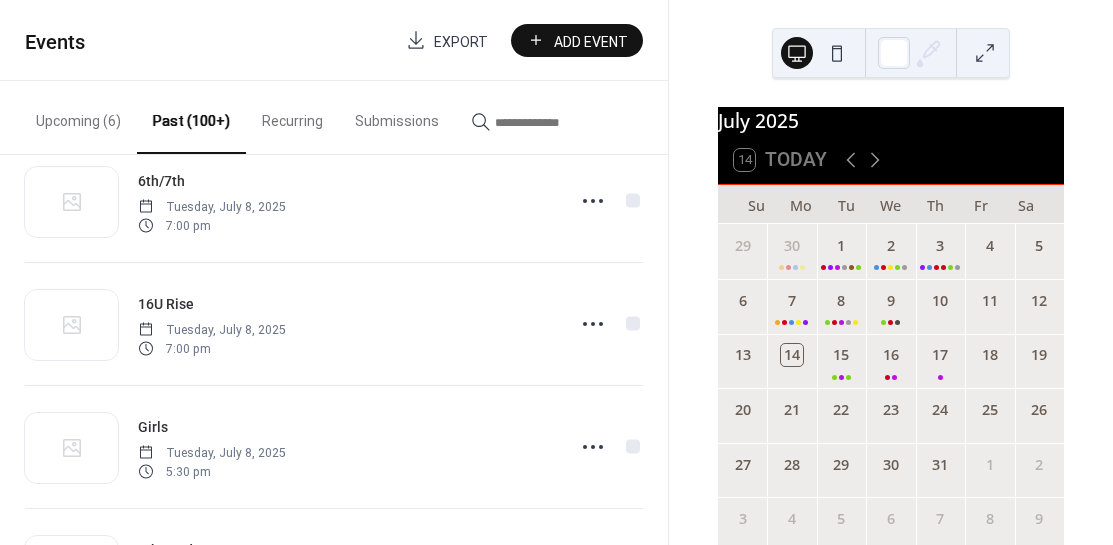 scroll, scrollTop: 401, scrollLeft: 0, axis: vertical 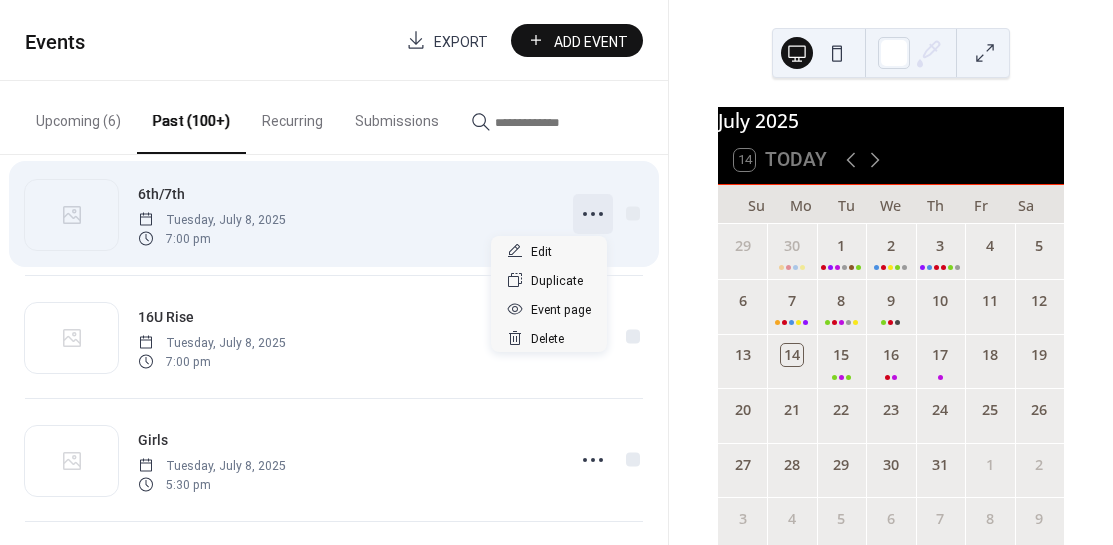 click 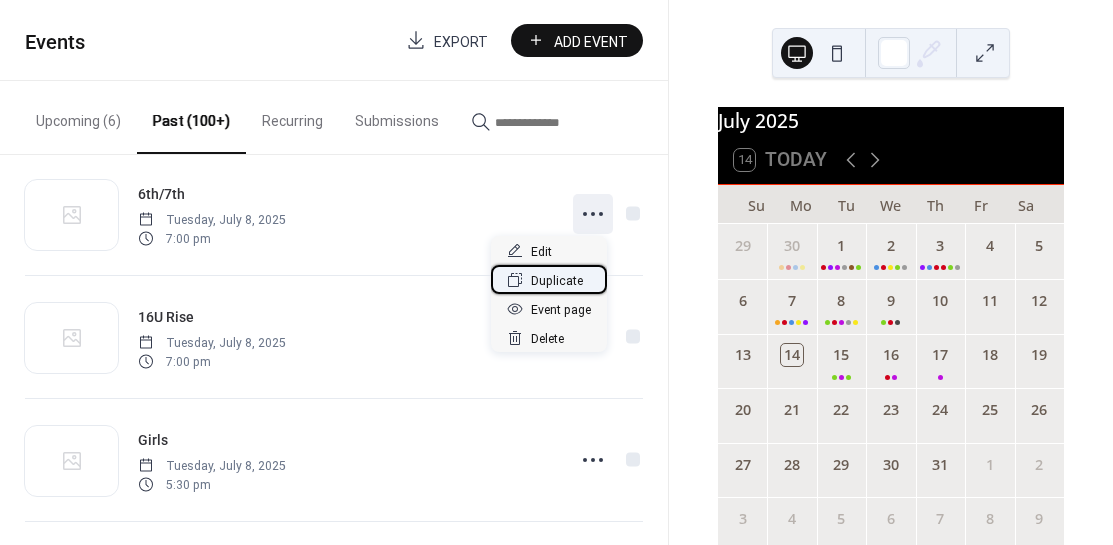 click on "Duplicate" at bounding box center (557, 281) 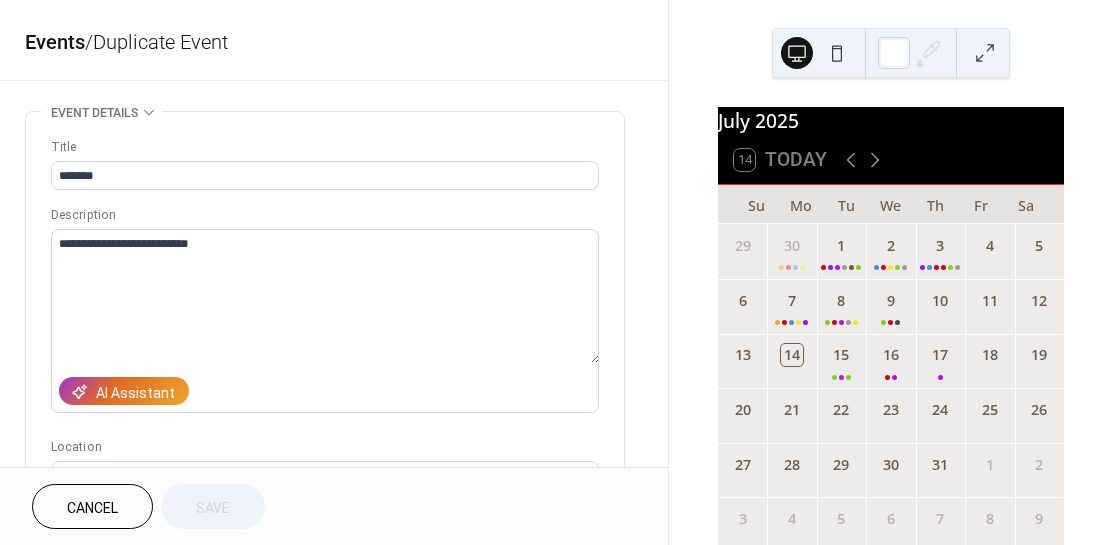 click on "**********" at bounding box center [334, 720] 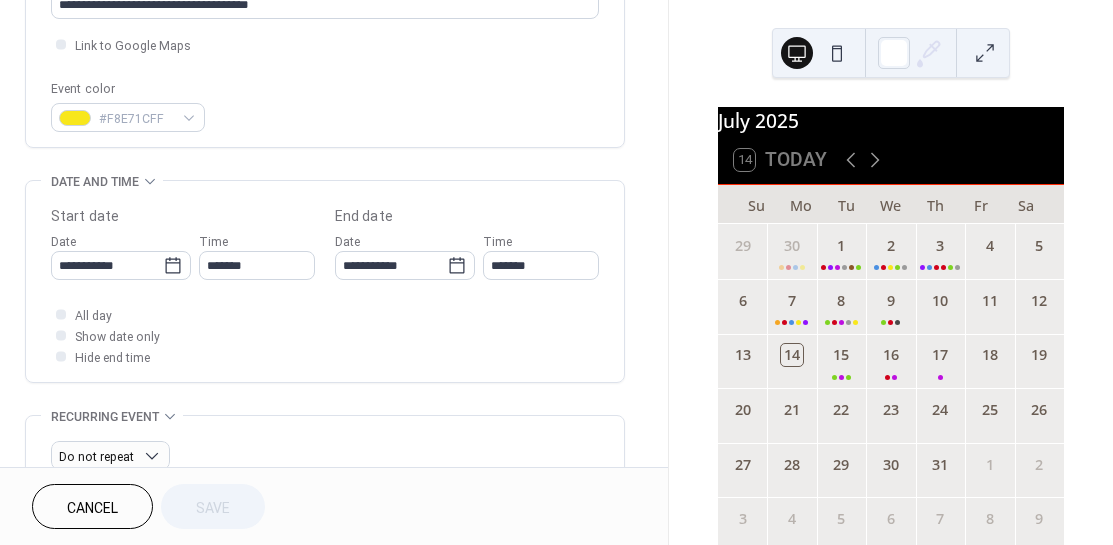 scroll, scrollTop: 480, scrollLeft: 0, axis: vertical 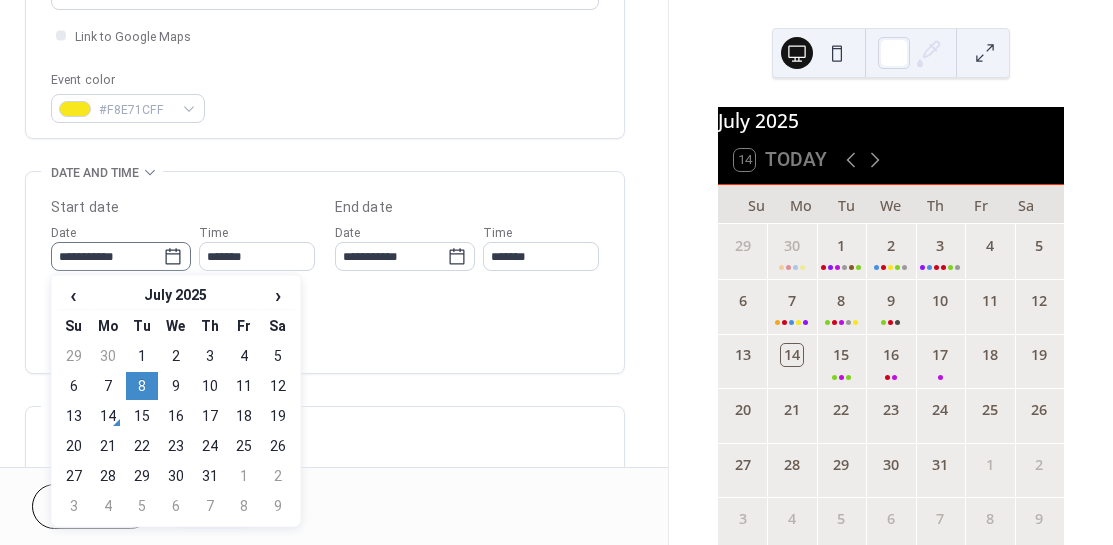 click 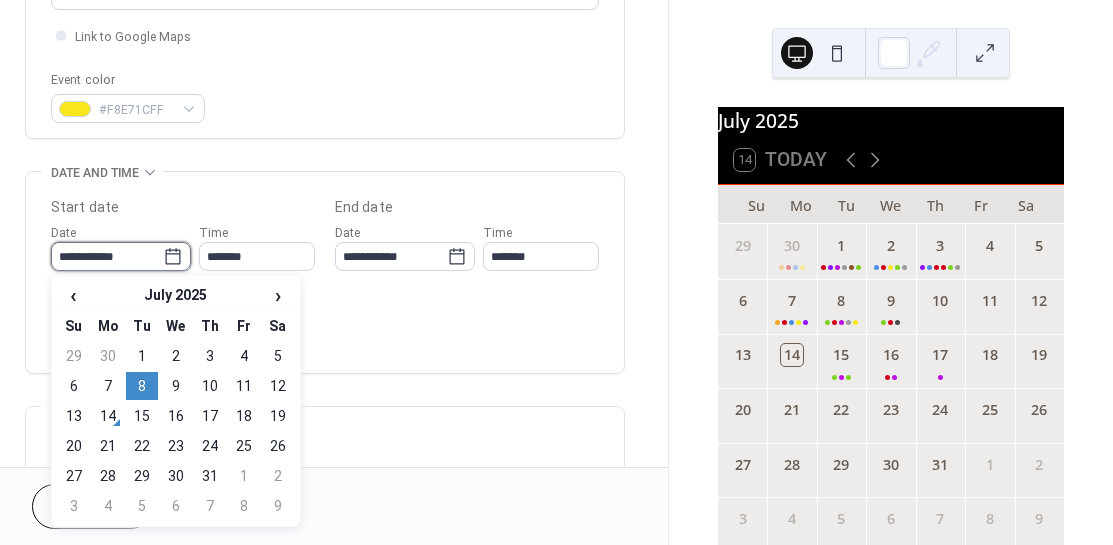 click on "**********" at bounding box center (107, 256) 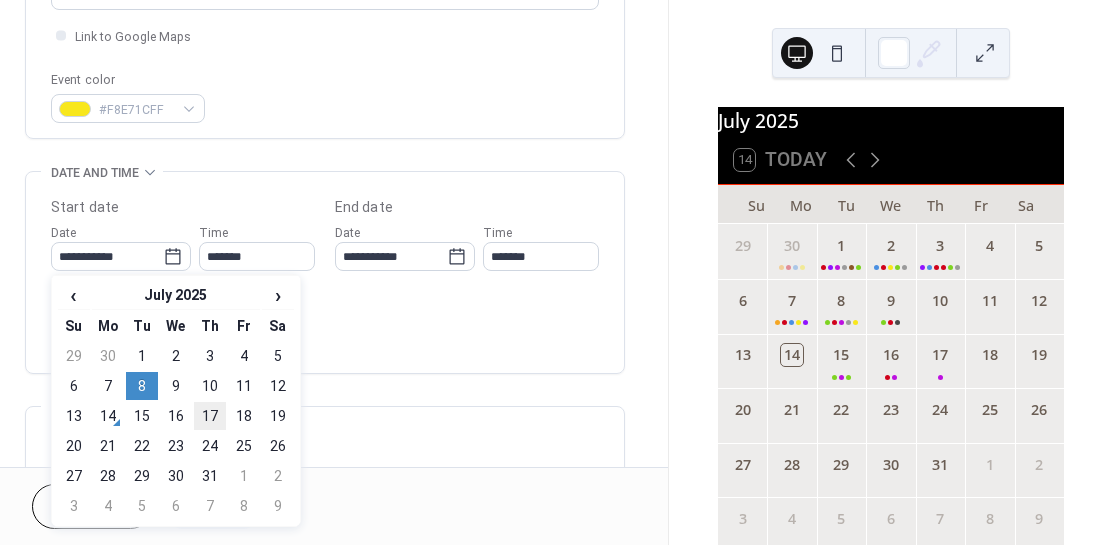 click on "17" at bounding box center [210, 416] 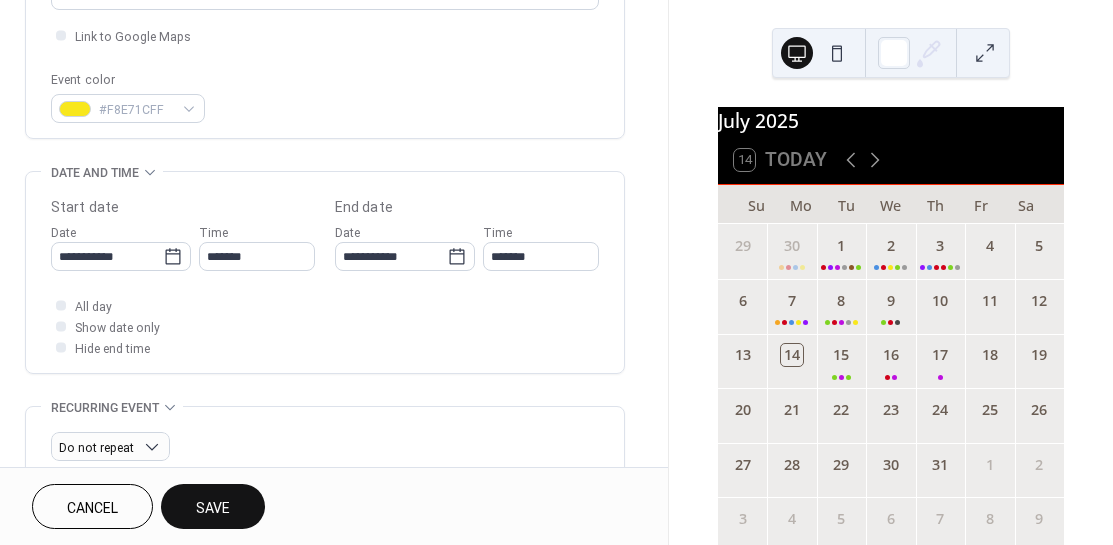 click on "Save" at bounding box center (213, 508) 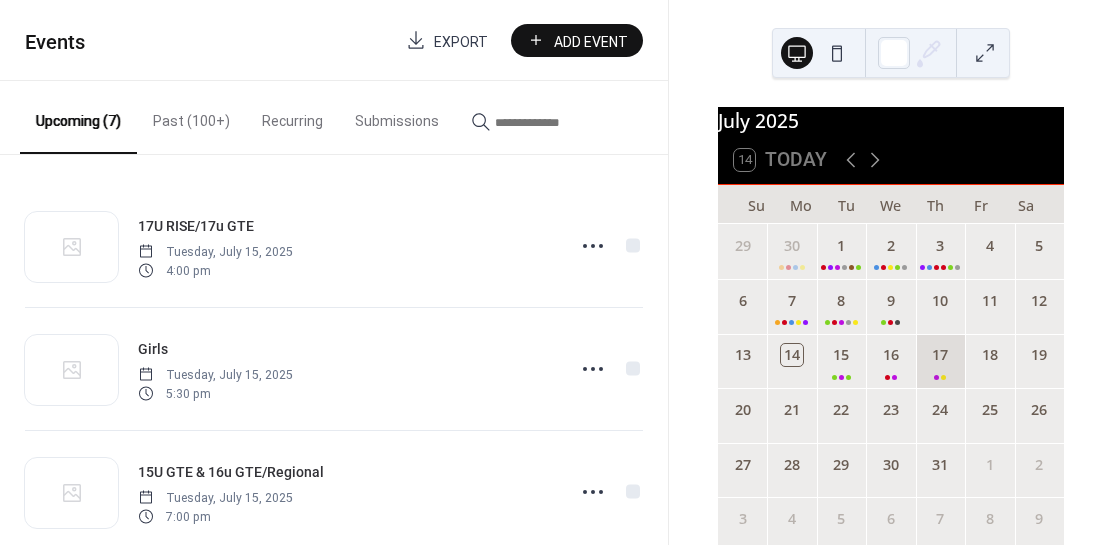 click on "17" at bounding box center [940, 361] 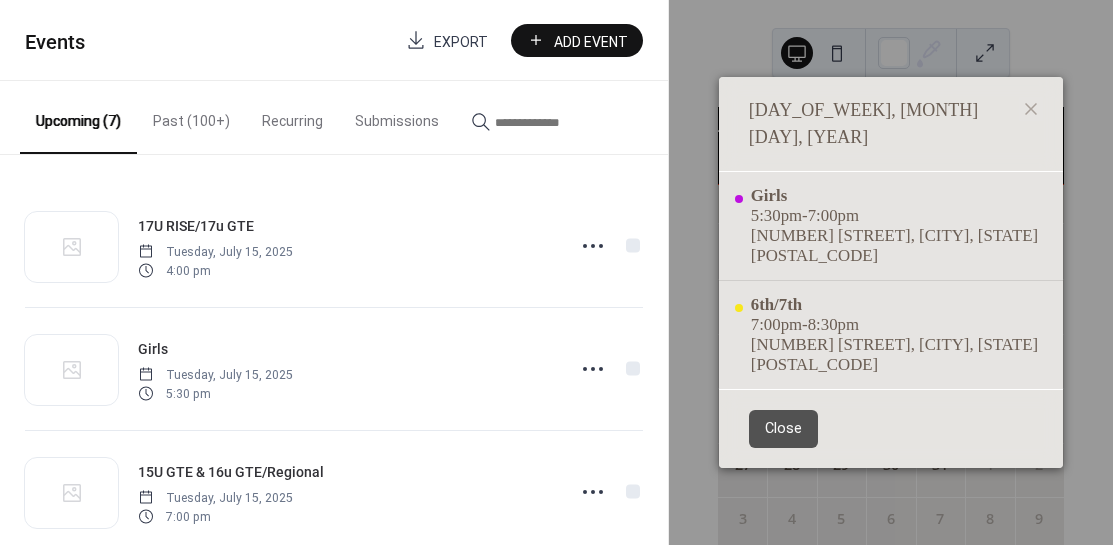 click on "Close" at bounding box center [783, 429] 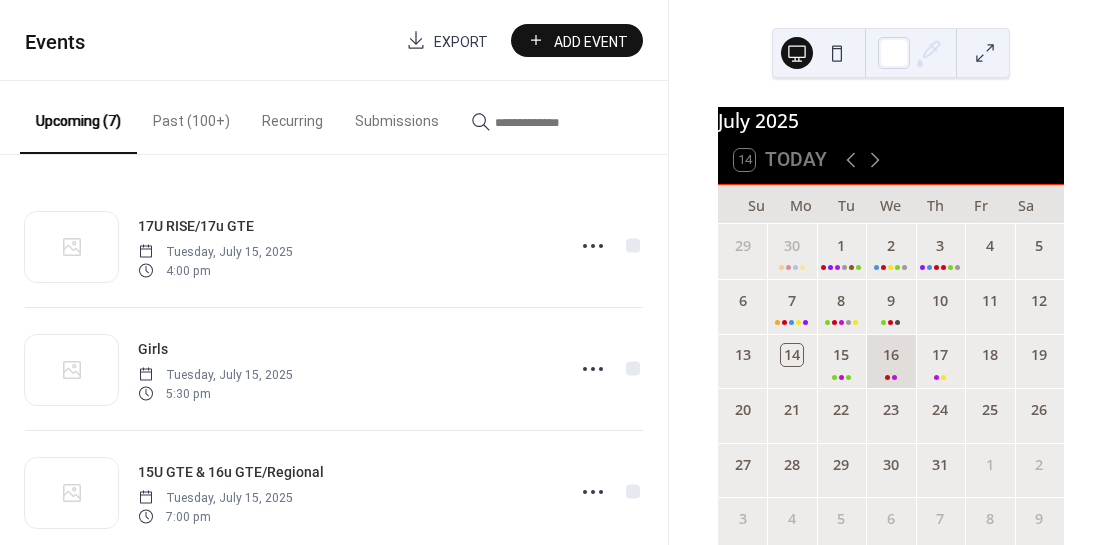 click on "16" at bounding box center (890, 361) 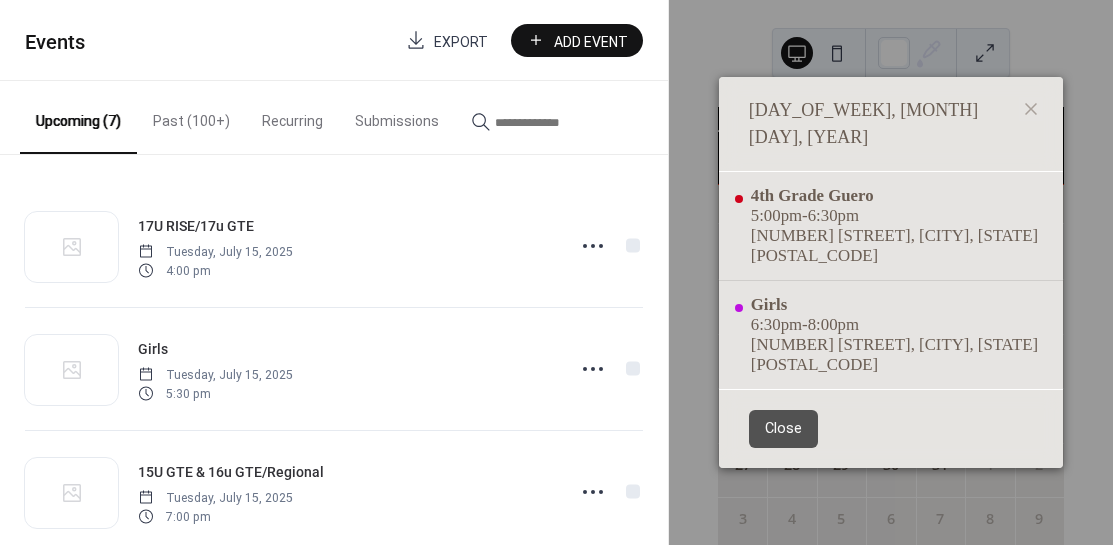 click on "Close" at bounding box center (783, 429) 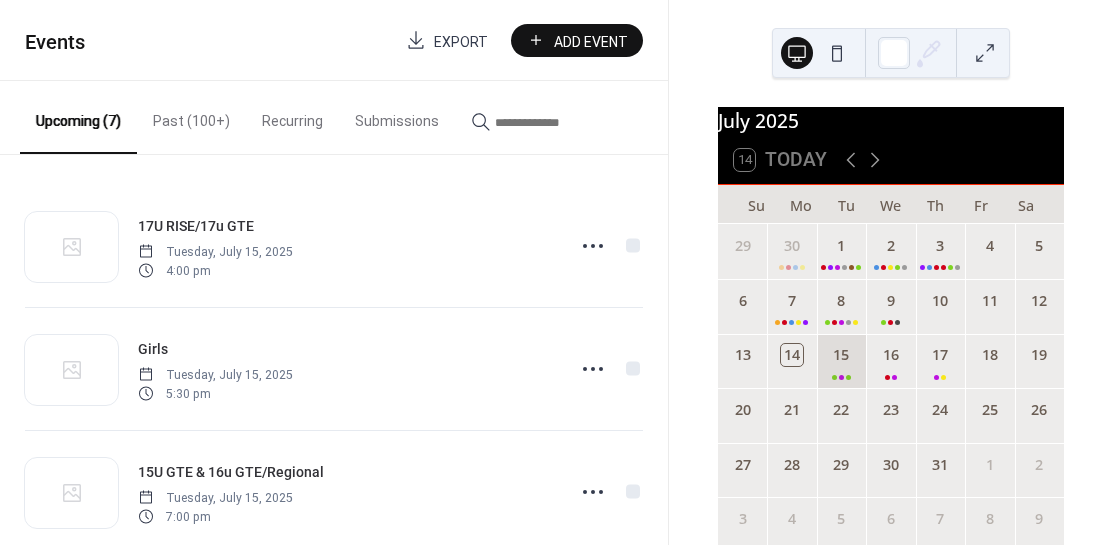 click on "15" at bounding box center [841, 361] 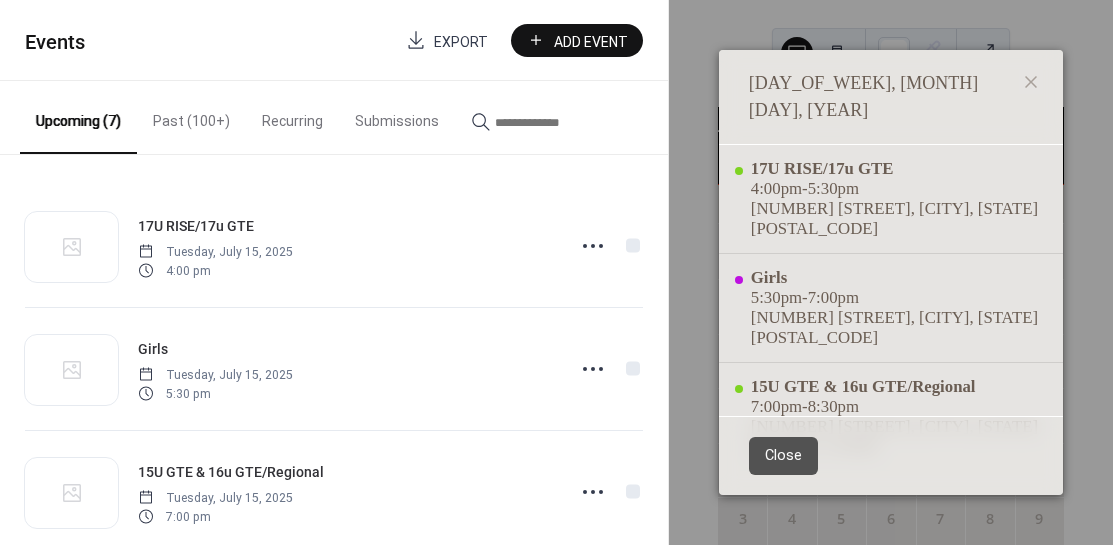 click on "Close" at bounding box center (783, 456) 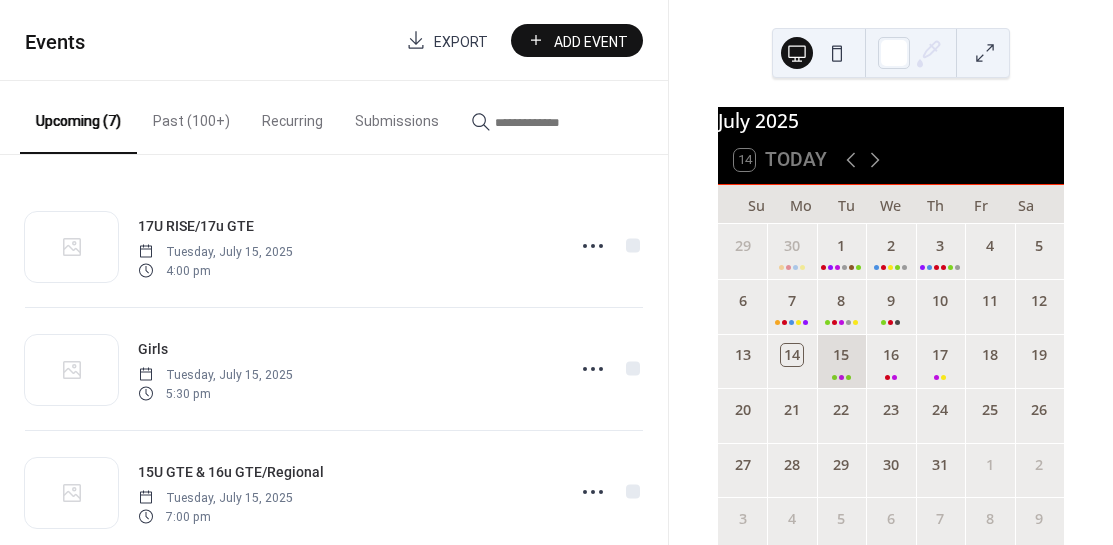 click on "15" at bounding box center [841, 361] 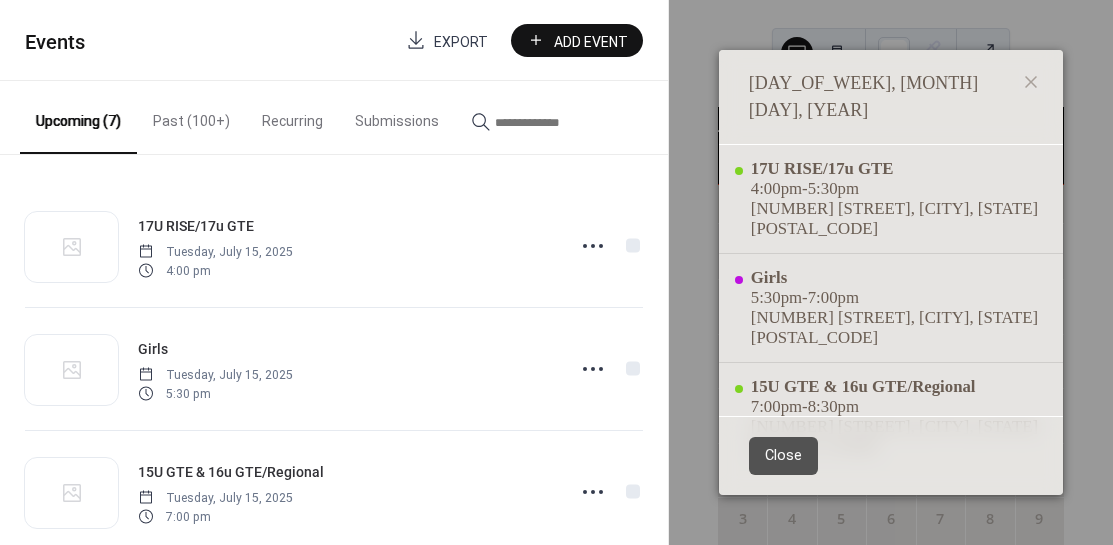 click on "Close" at bounding box center [783, 456] 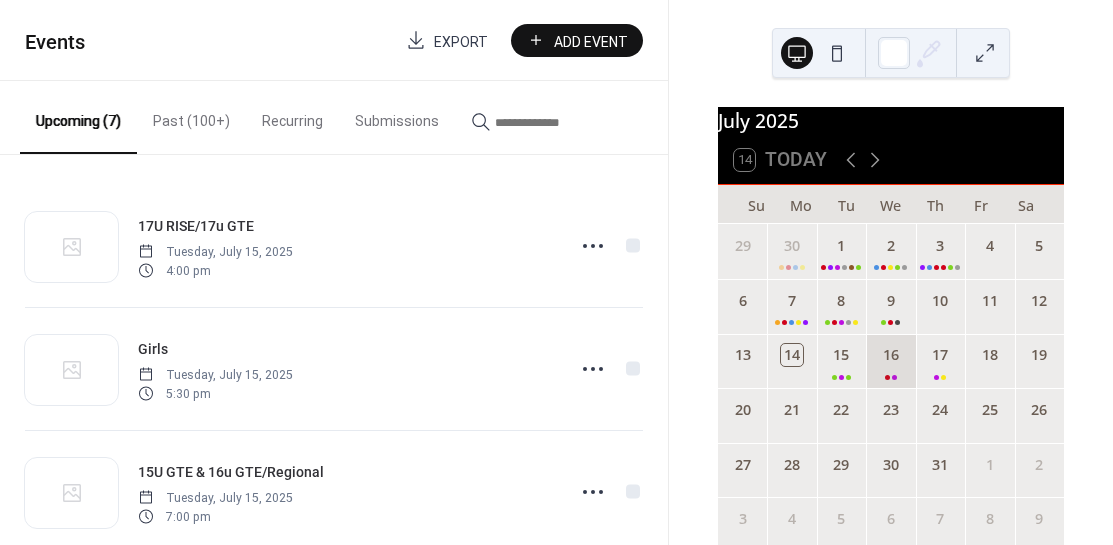 click on "16" at bounding box center [890, 361] 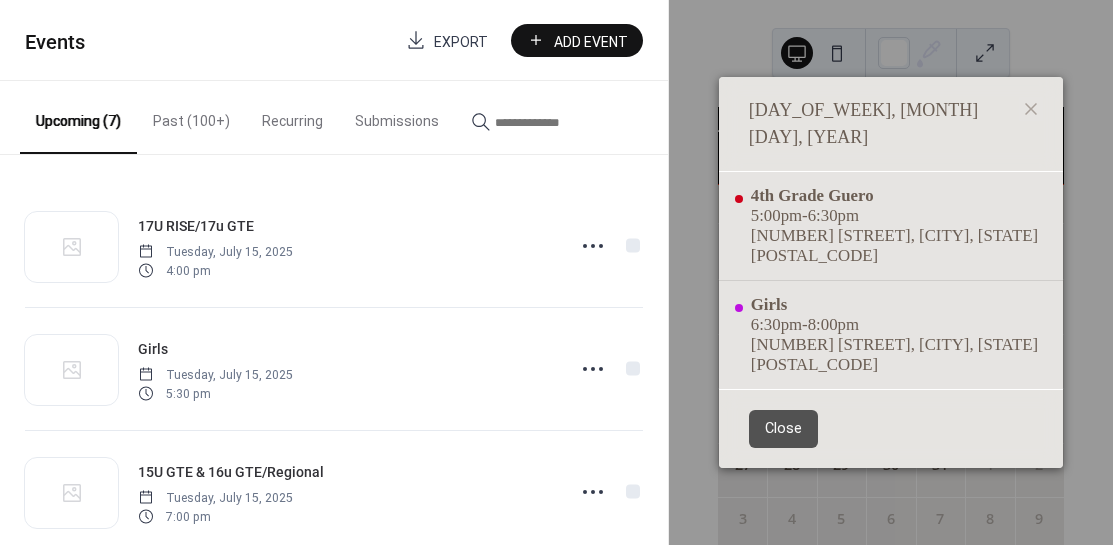 click on "Close" at bounding box center (783, 429) 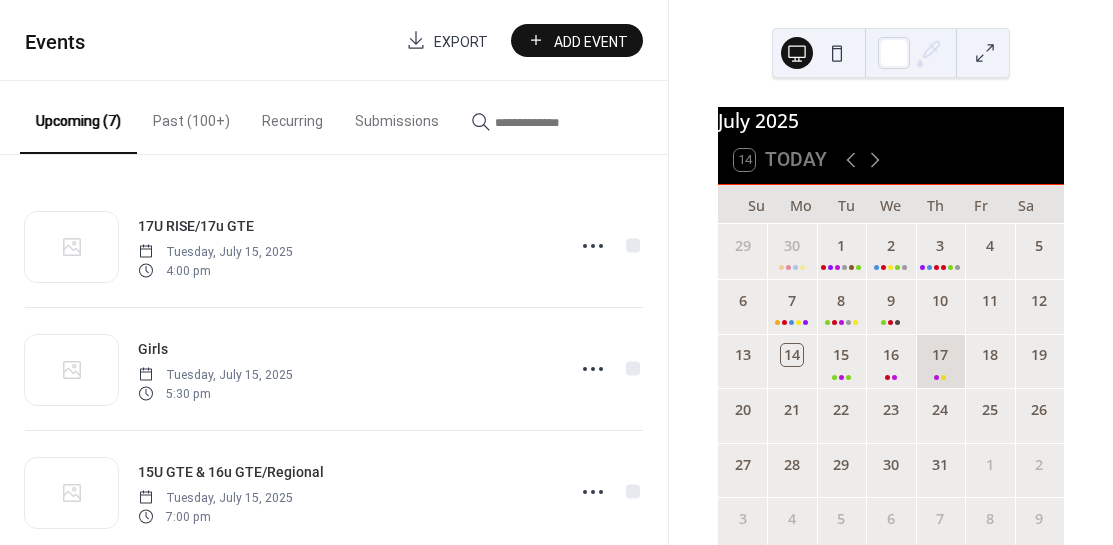 click on "17" at bounding box center (940, 361) 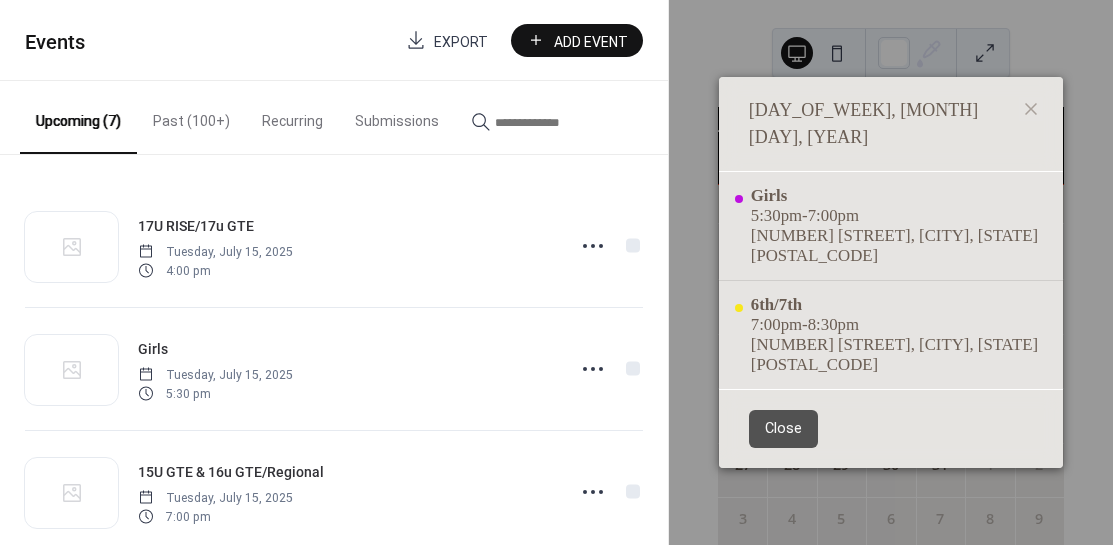 click on "Close" at bounding box center [783, 429] 